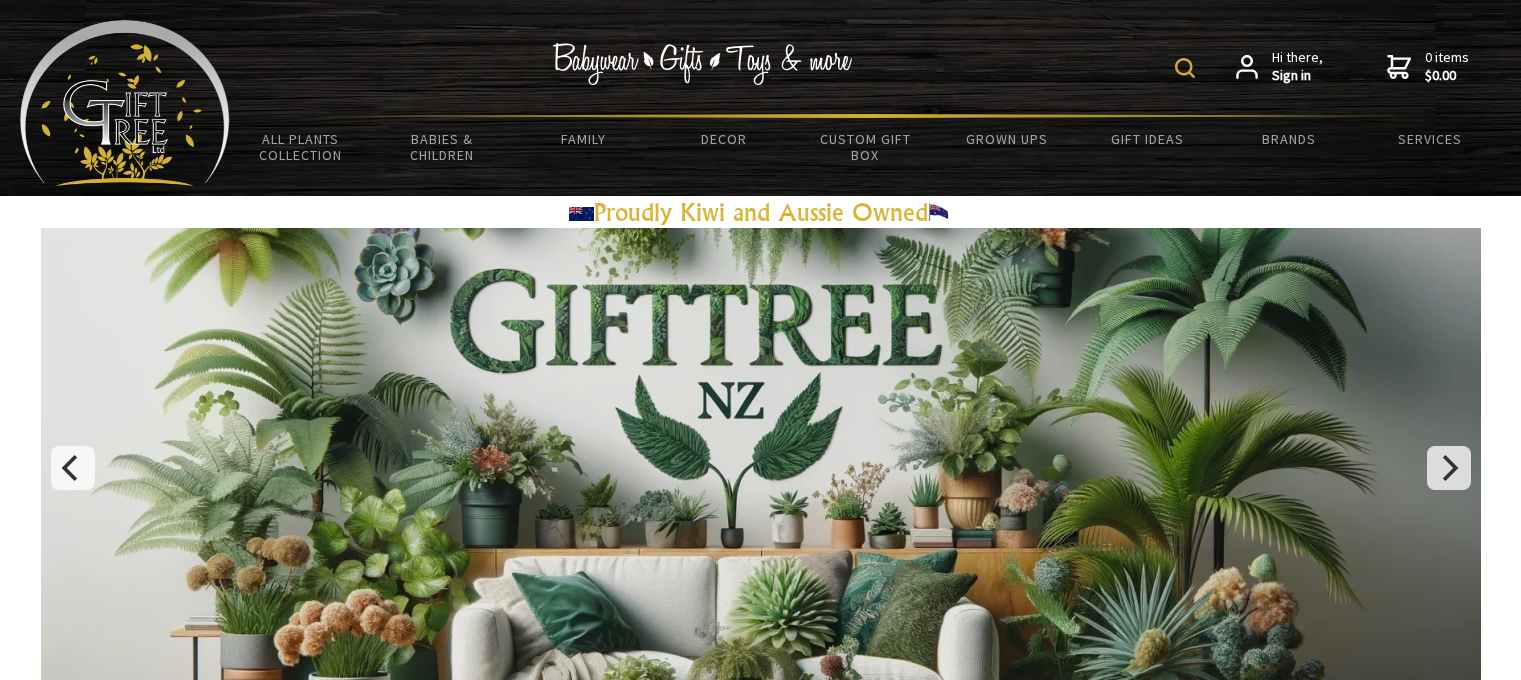 scroll, scrollTop: 0, scrollLeft: 0, axis: both 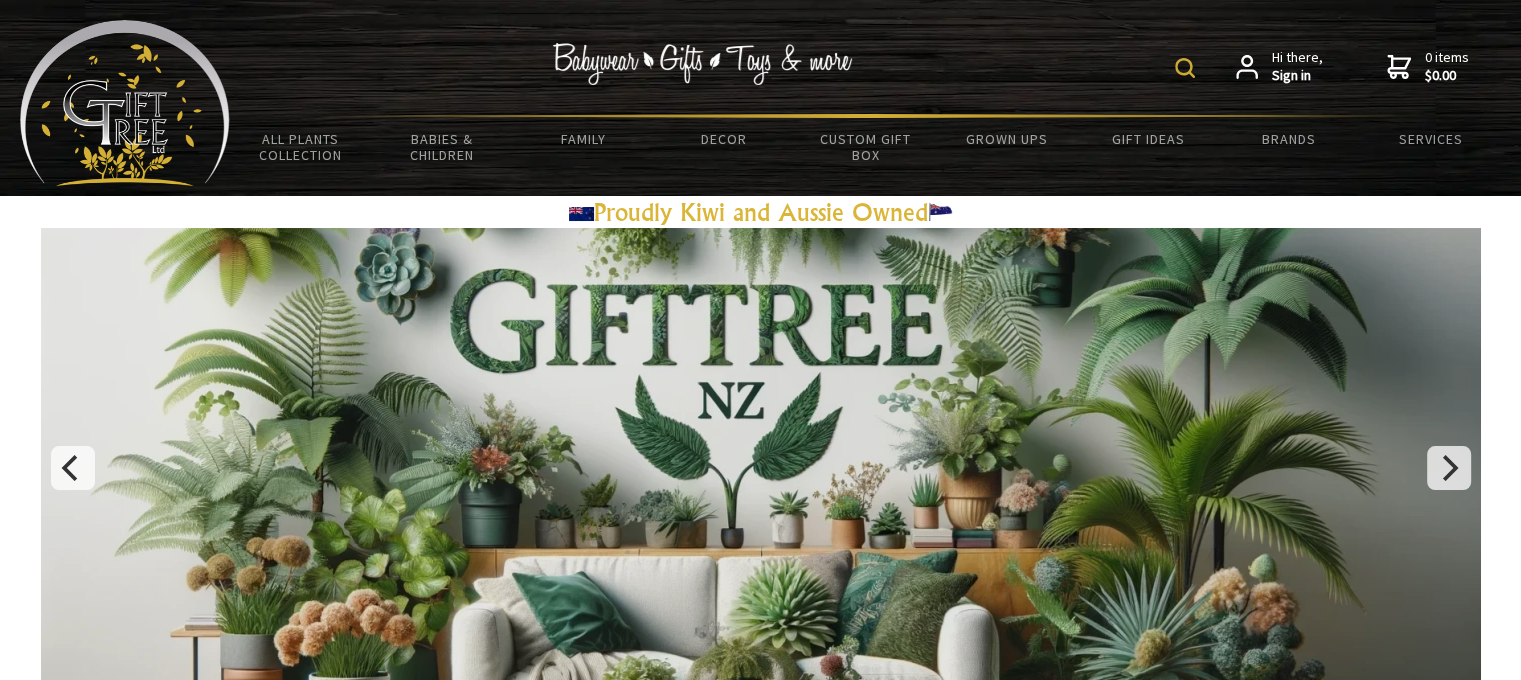 click at bounding box center [1185, 68] 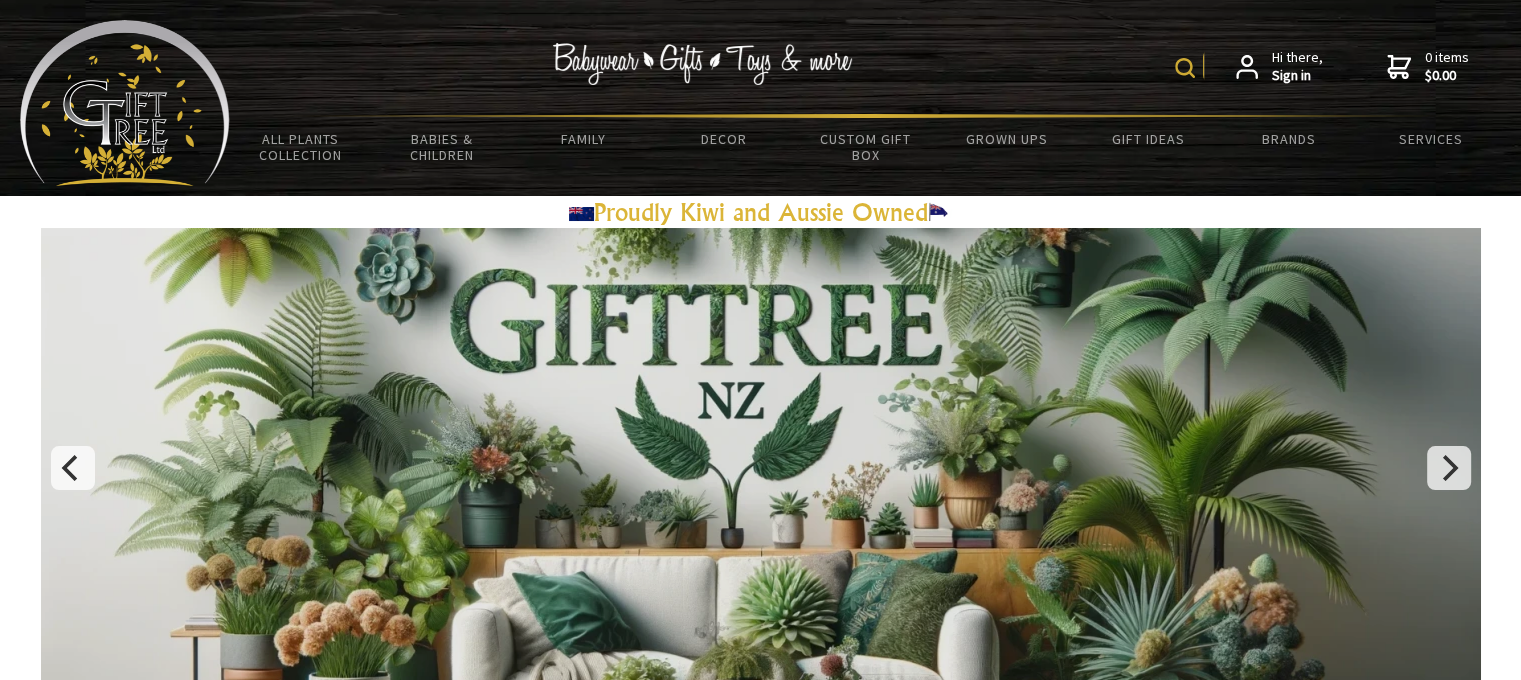 scroll, scrollTop: 0, scrollLeft: 0, axis: both 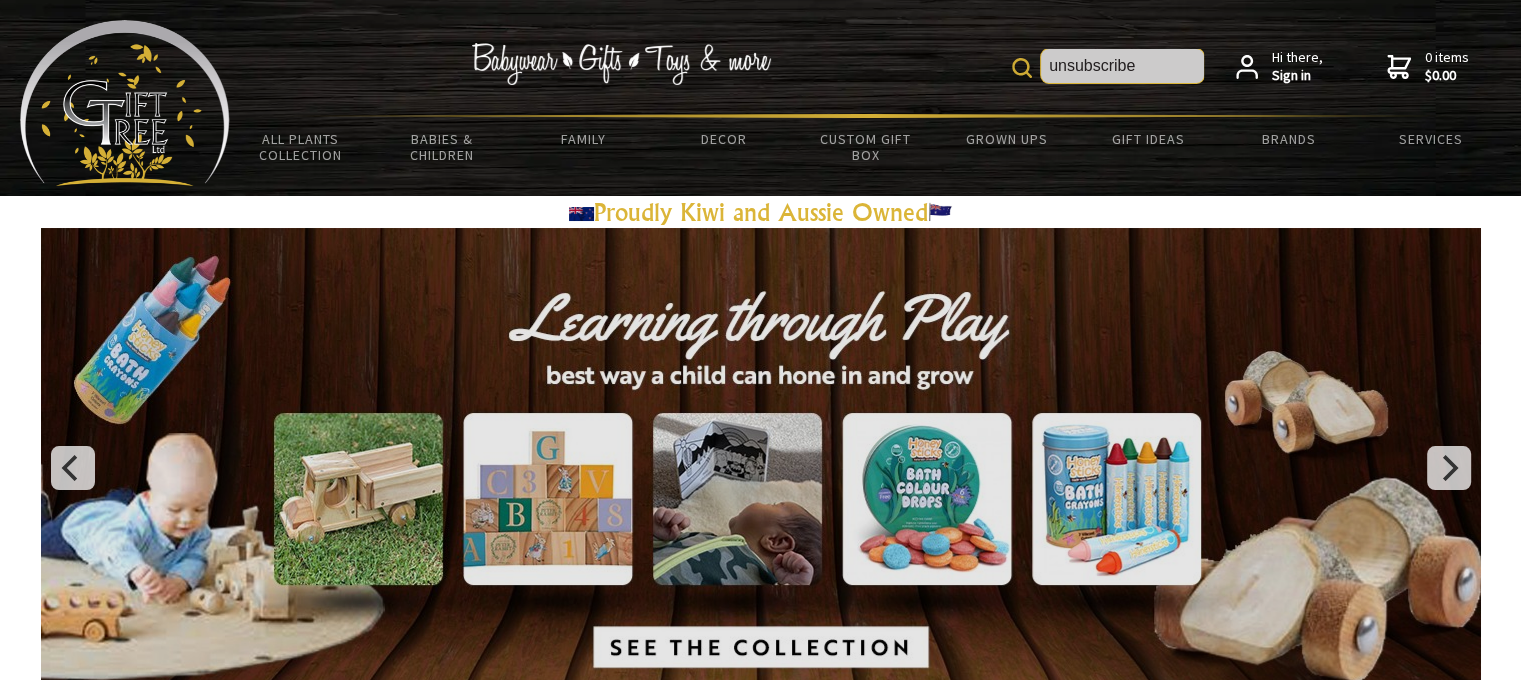 type on "unsubscribe" 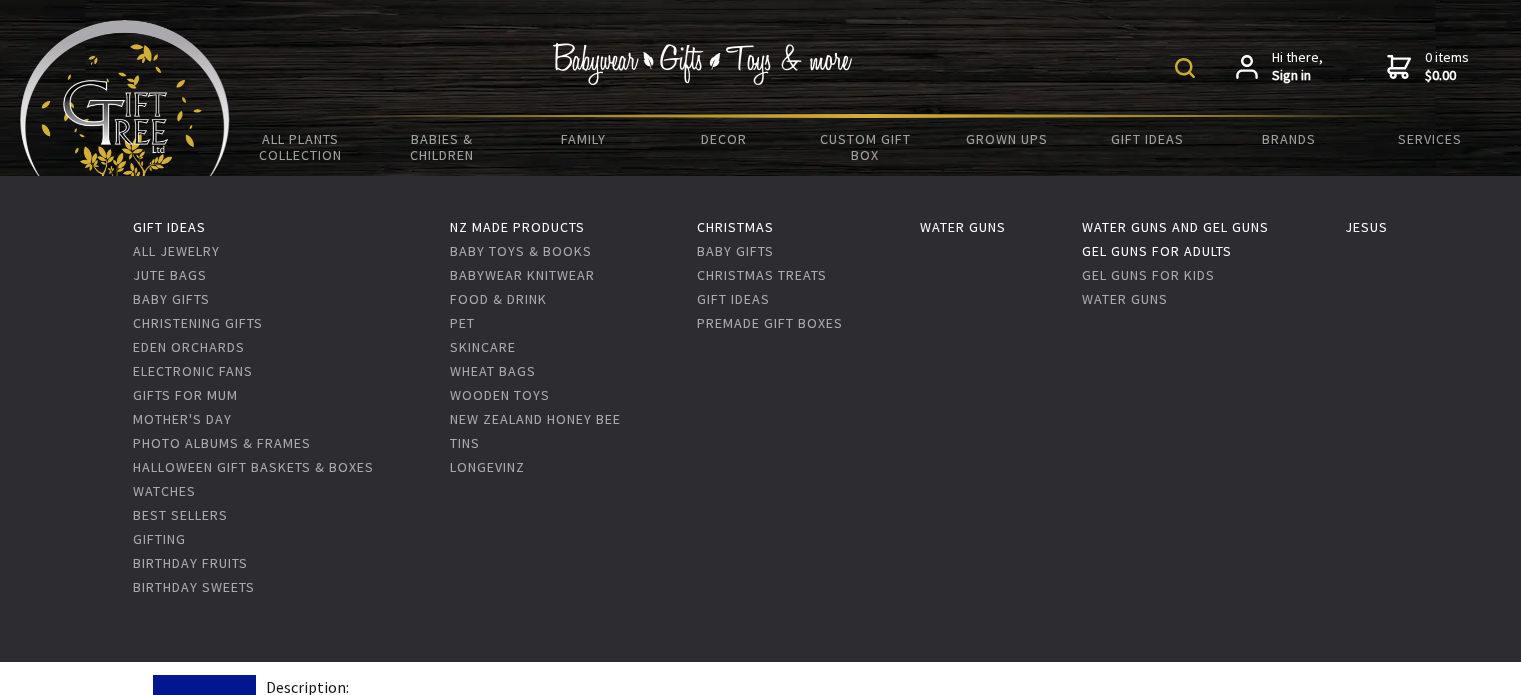 scroll, scrollTop: 0, scrollLeft: 0, axis: both 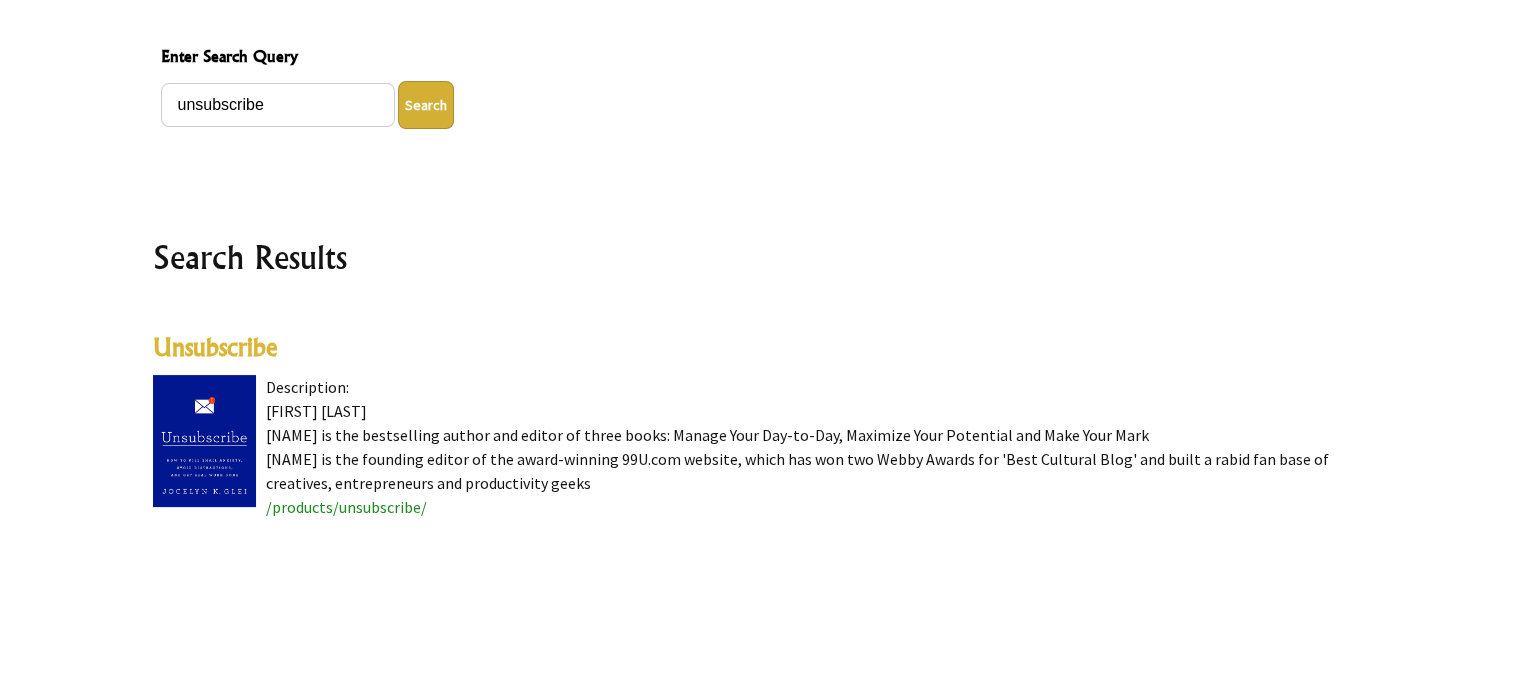click on "/products/unsubscribe/" at bounding box center [346, 507] 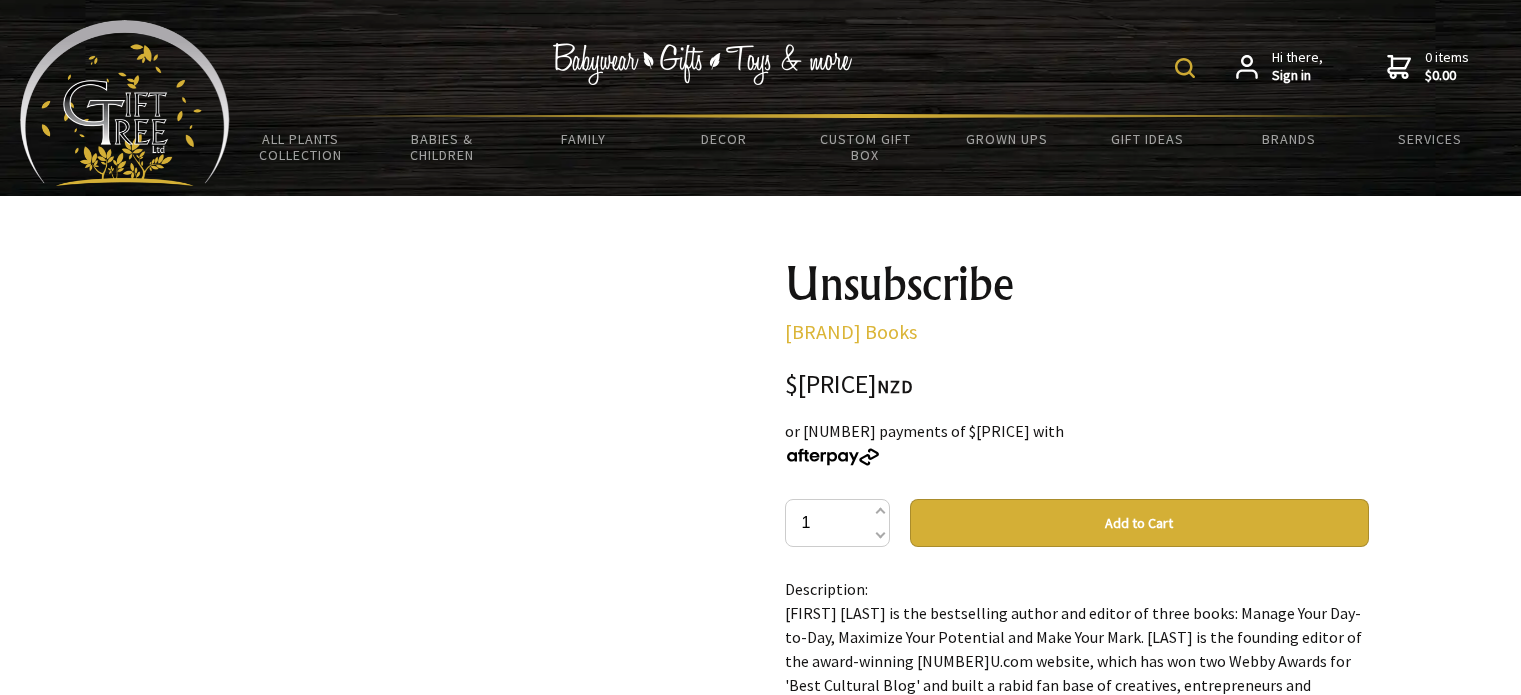scroll, scrollTop: 0, scrollLeft: 0, axis: both 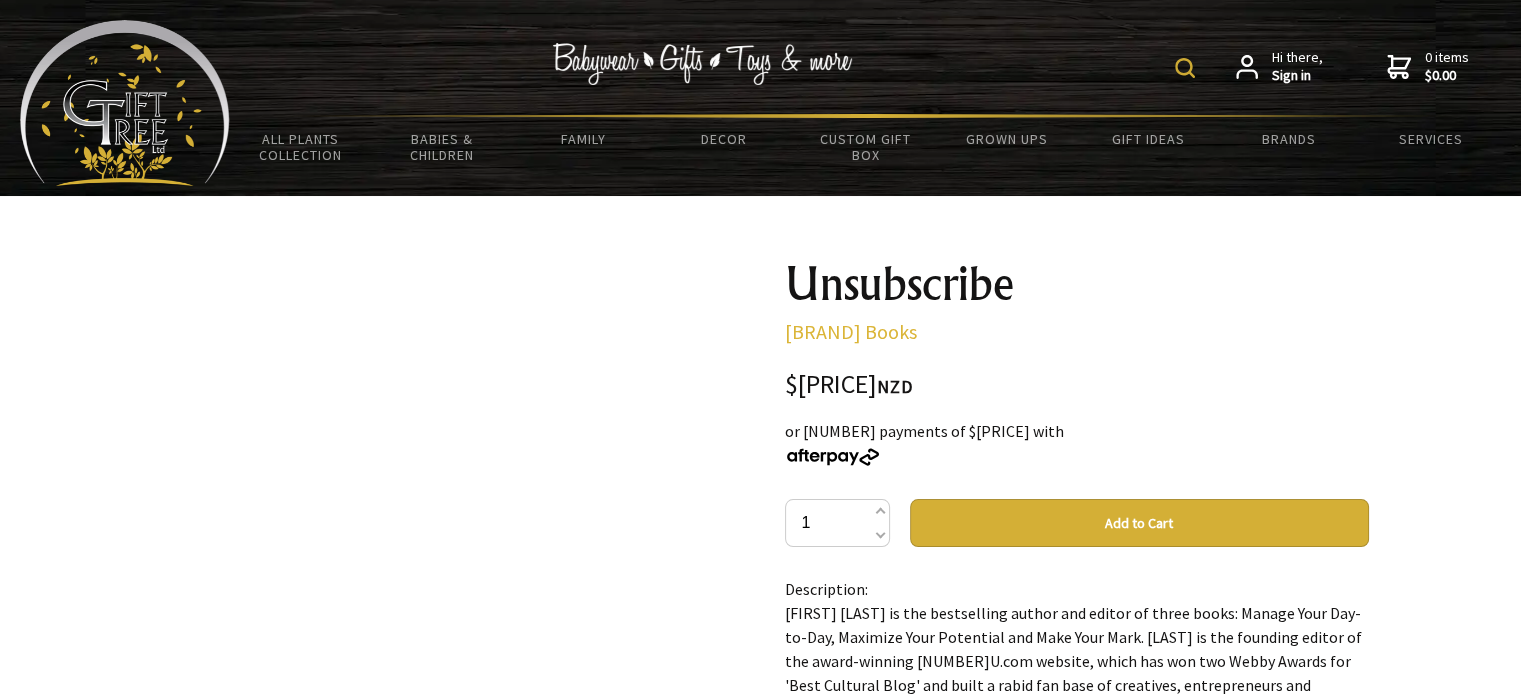 click on "Sign in" at bounding box center (1297, 76) 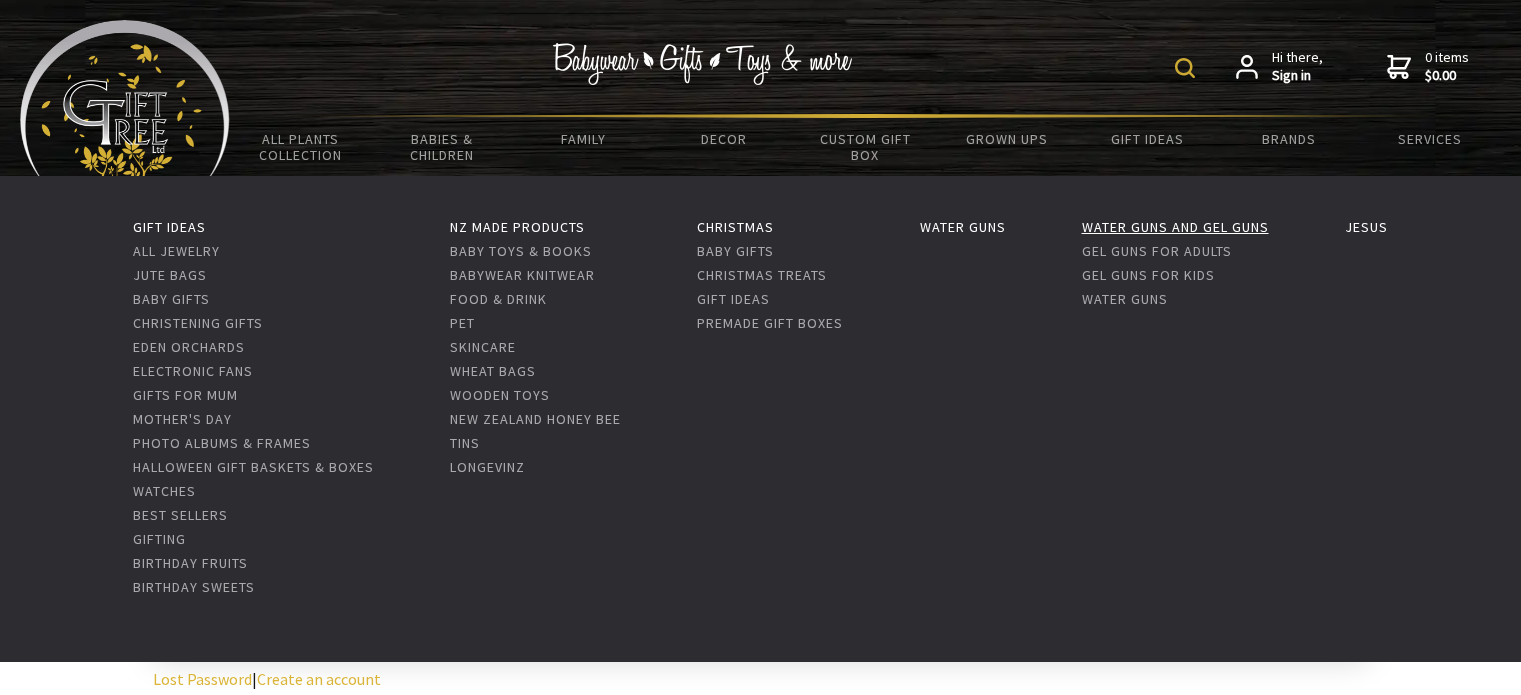 scroll, scrollTop: 0, scrollLeft: 0, axis: both 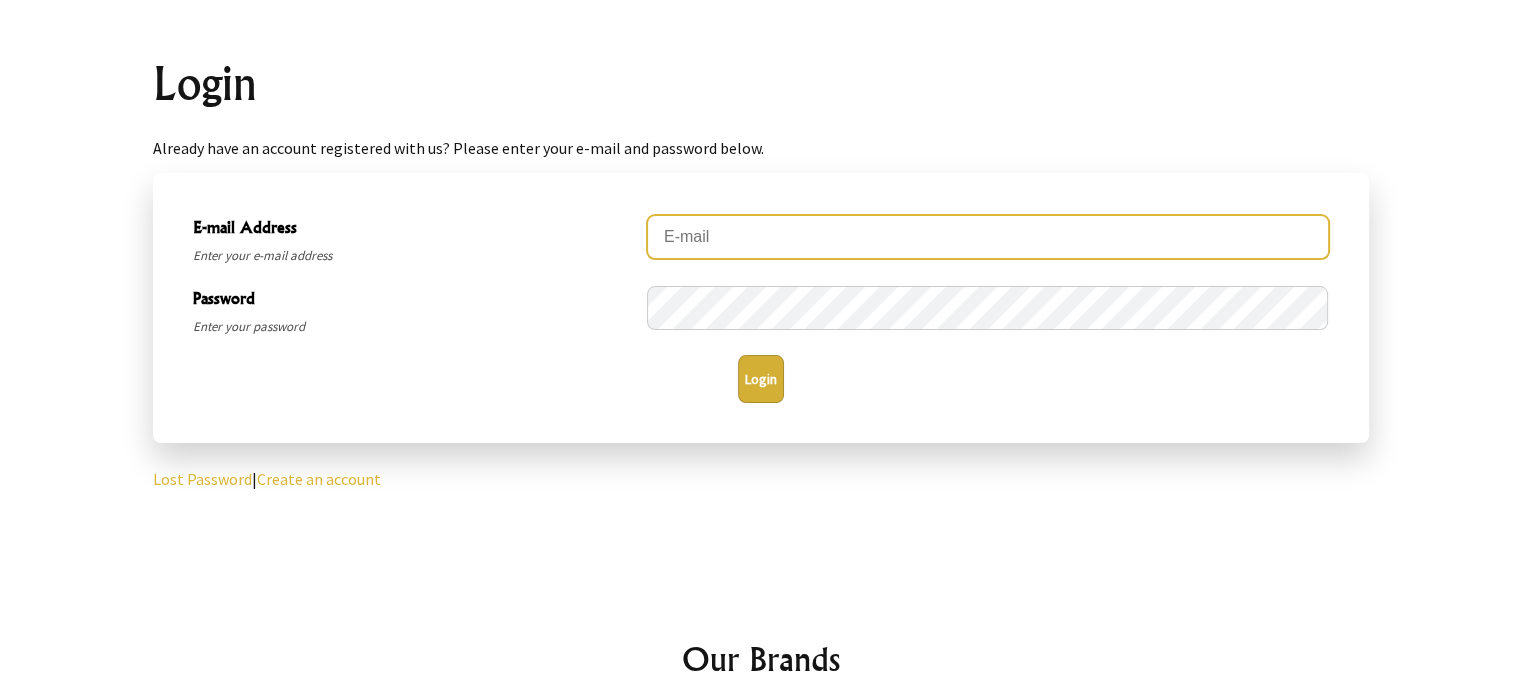 click at bounding box center (988, 237) 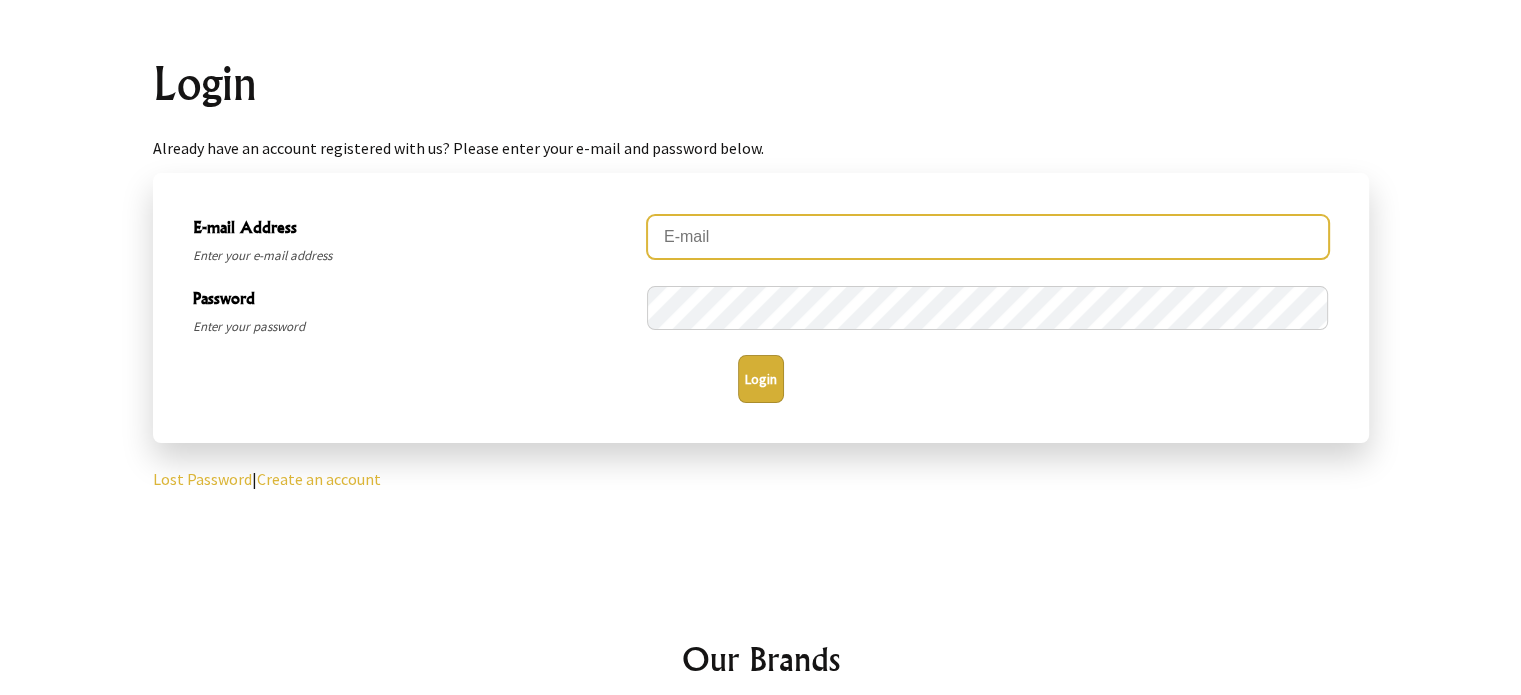 click at bounding box center [0, 1126] 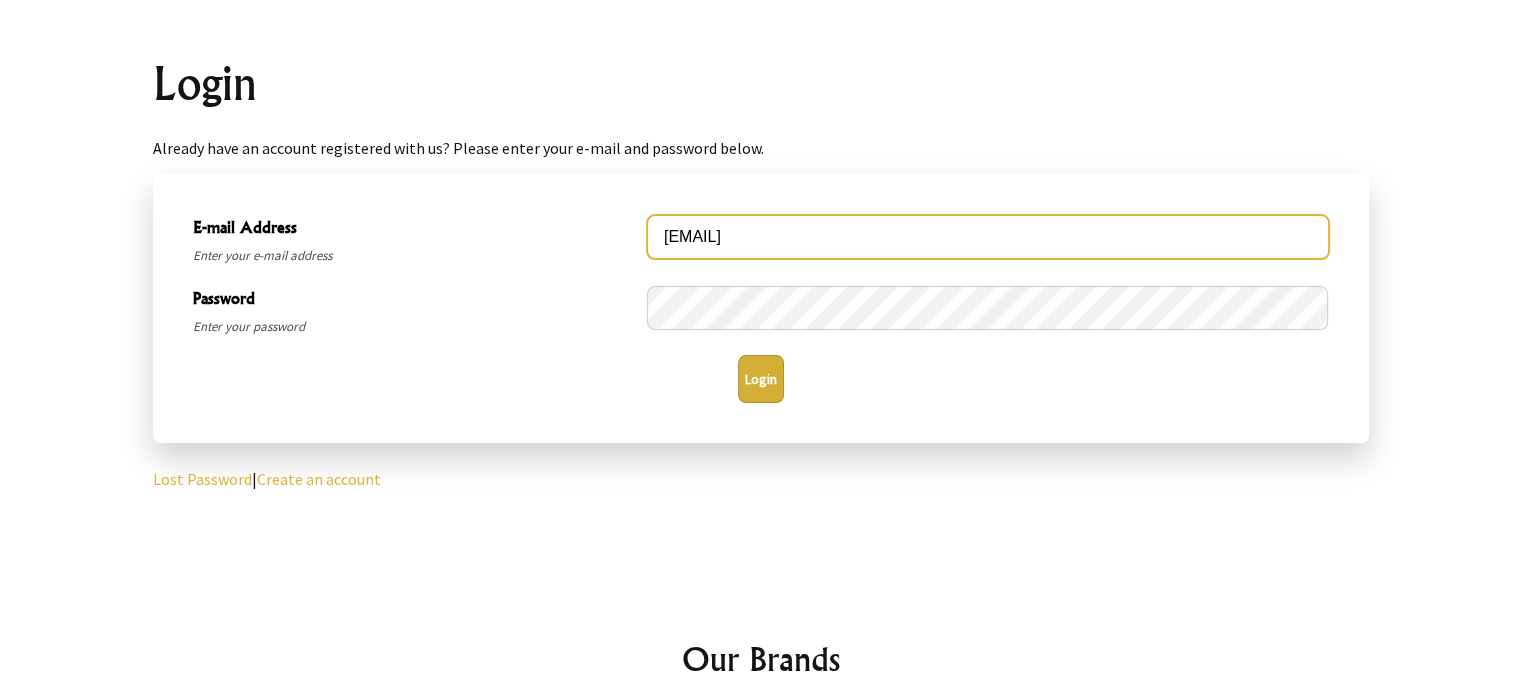 type on "nivano@xtra.co.nz" 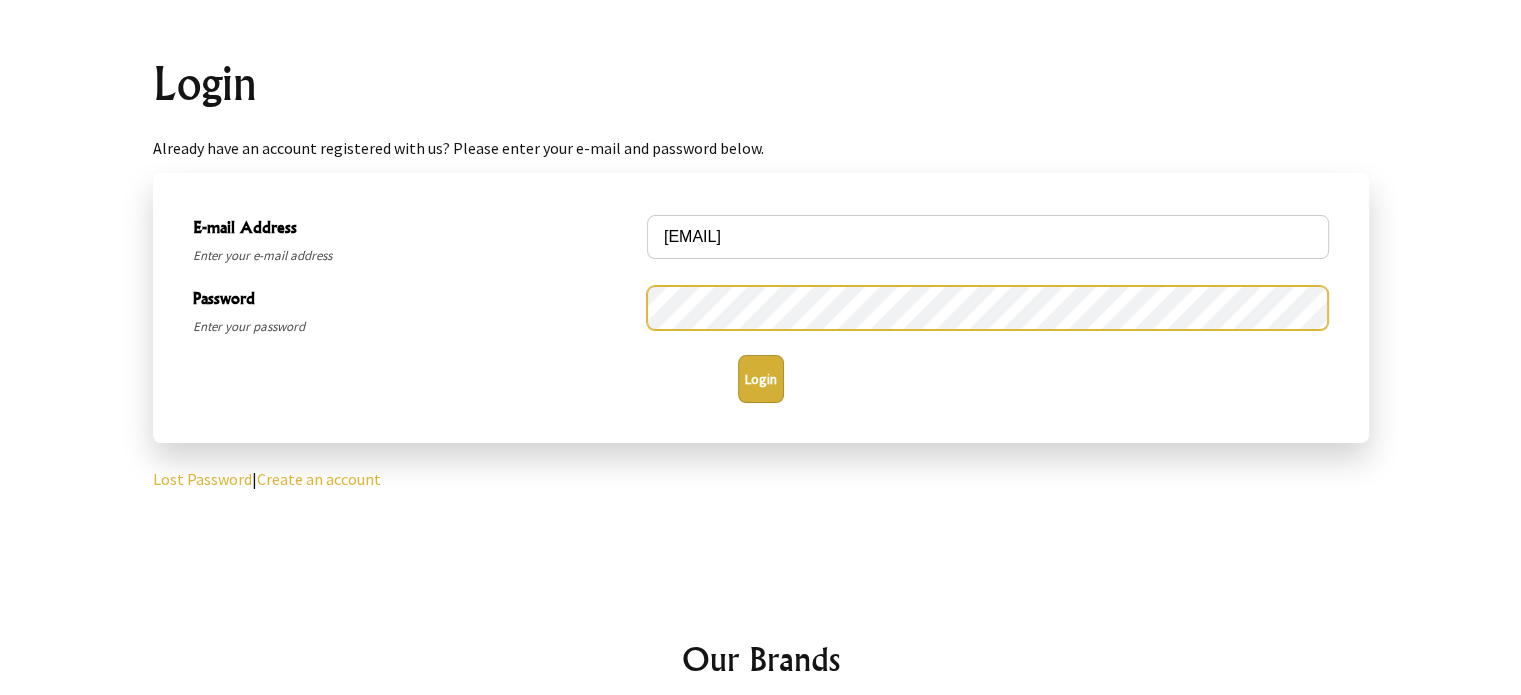 click on "Login" at bounding box center (761, 379) 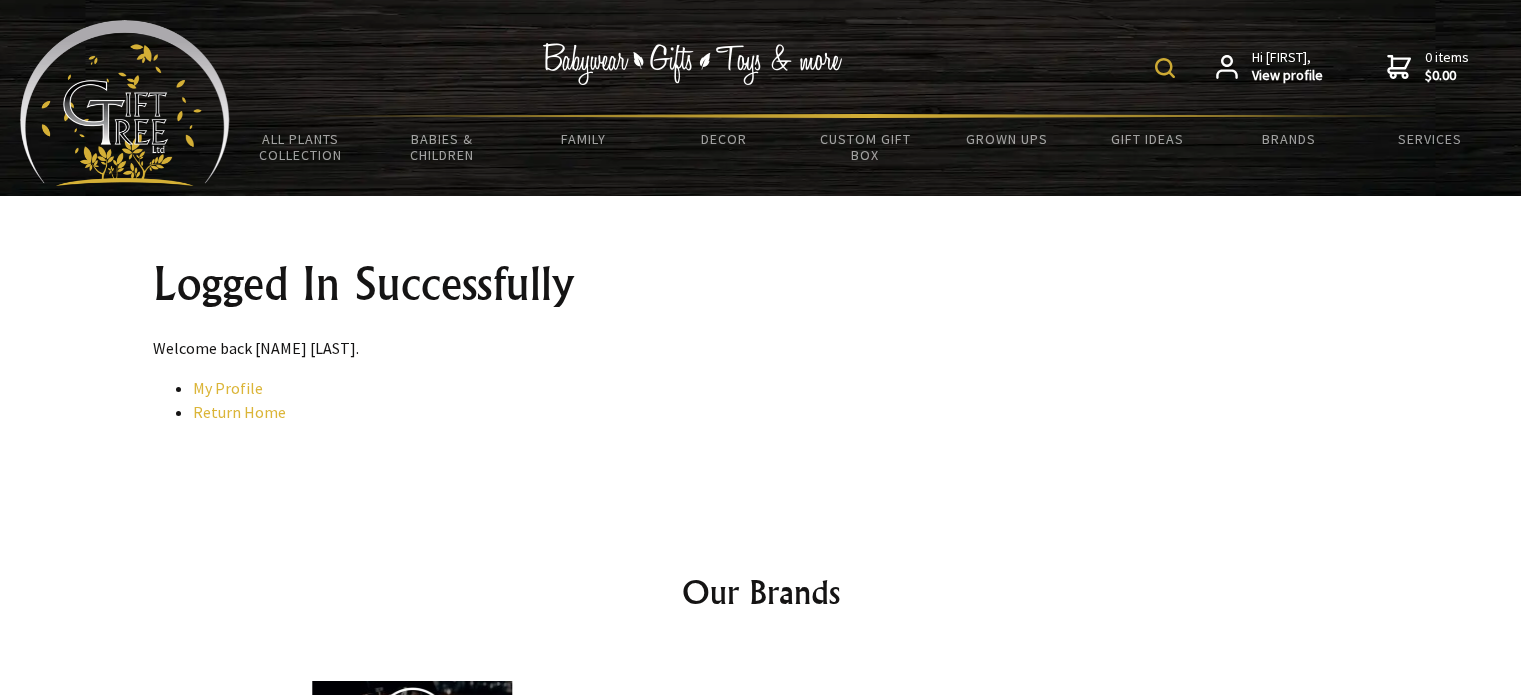scroll, scrollTop: 0, scrollLeft: 0, axis: both 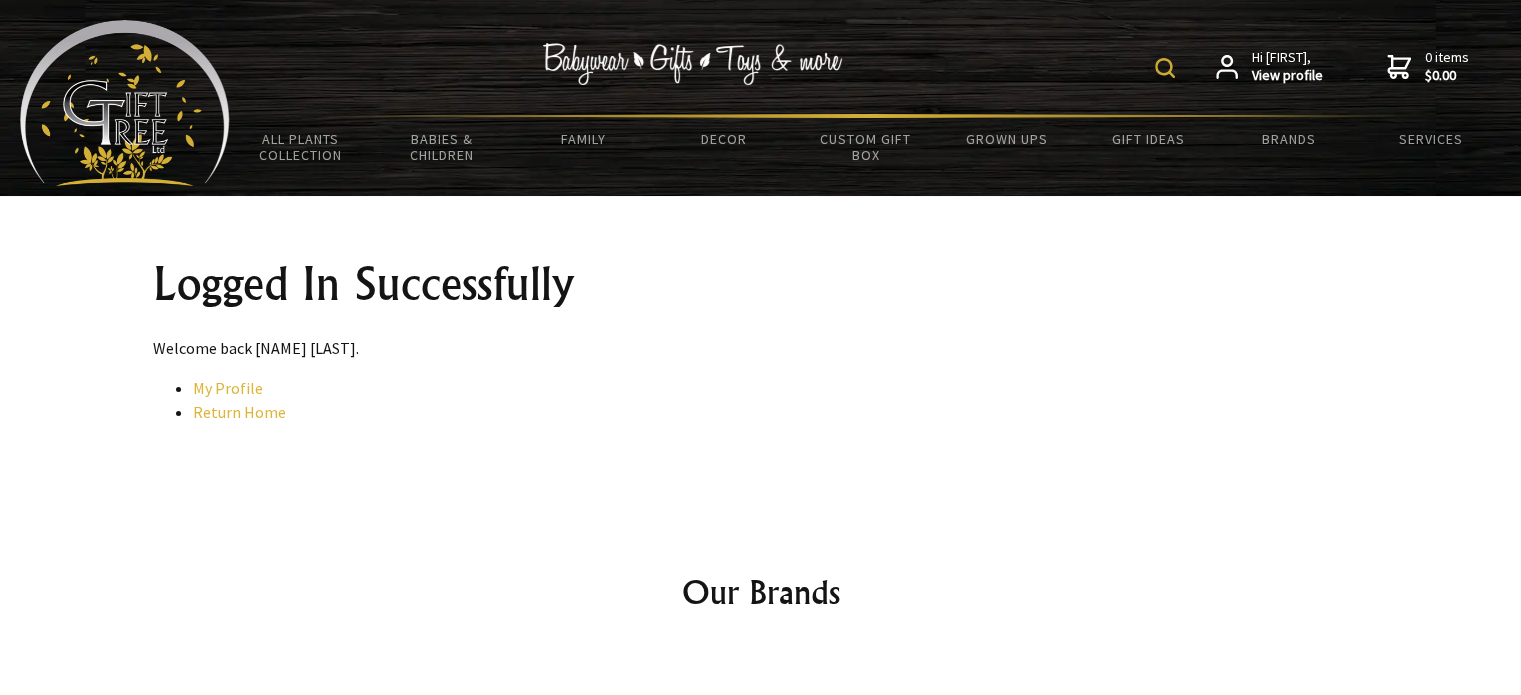 click on "My Profile" at bounding box center [228, 388] 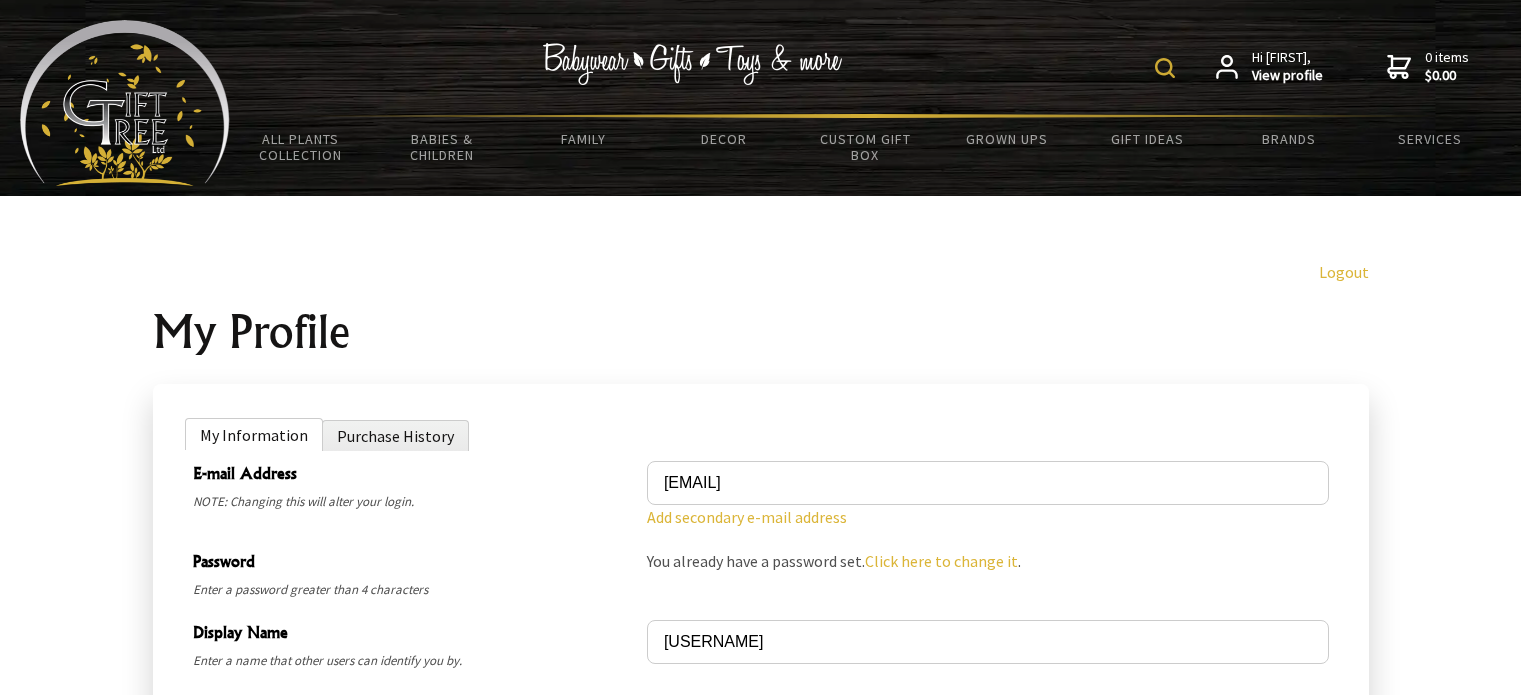 scroll, scrollTop: 100, scrollLeft: 0, axis: vertical 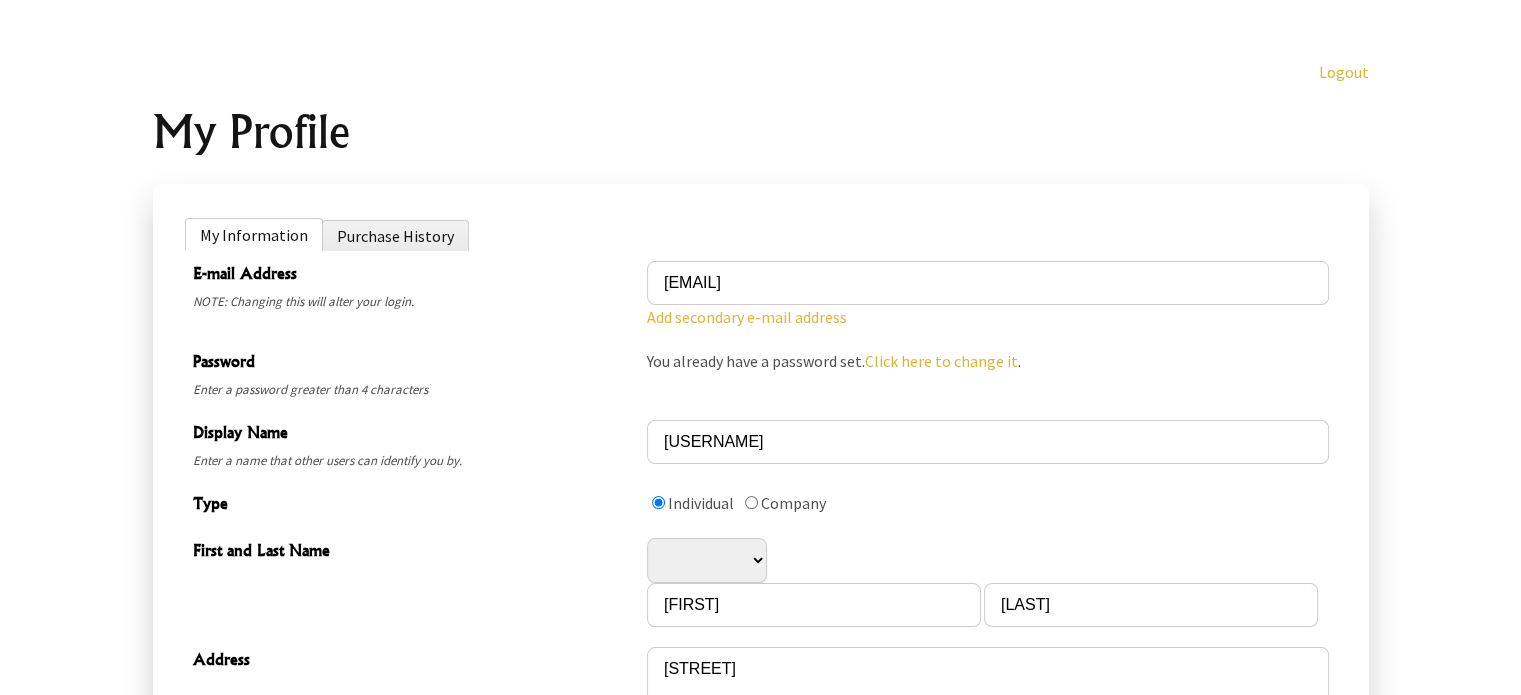 click on "Purchase History" at bounding box center [395, 235] 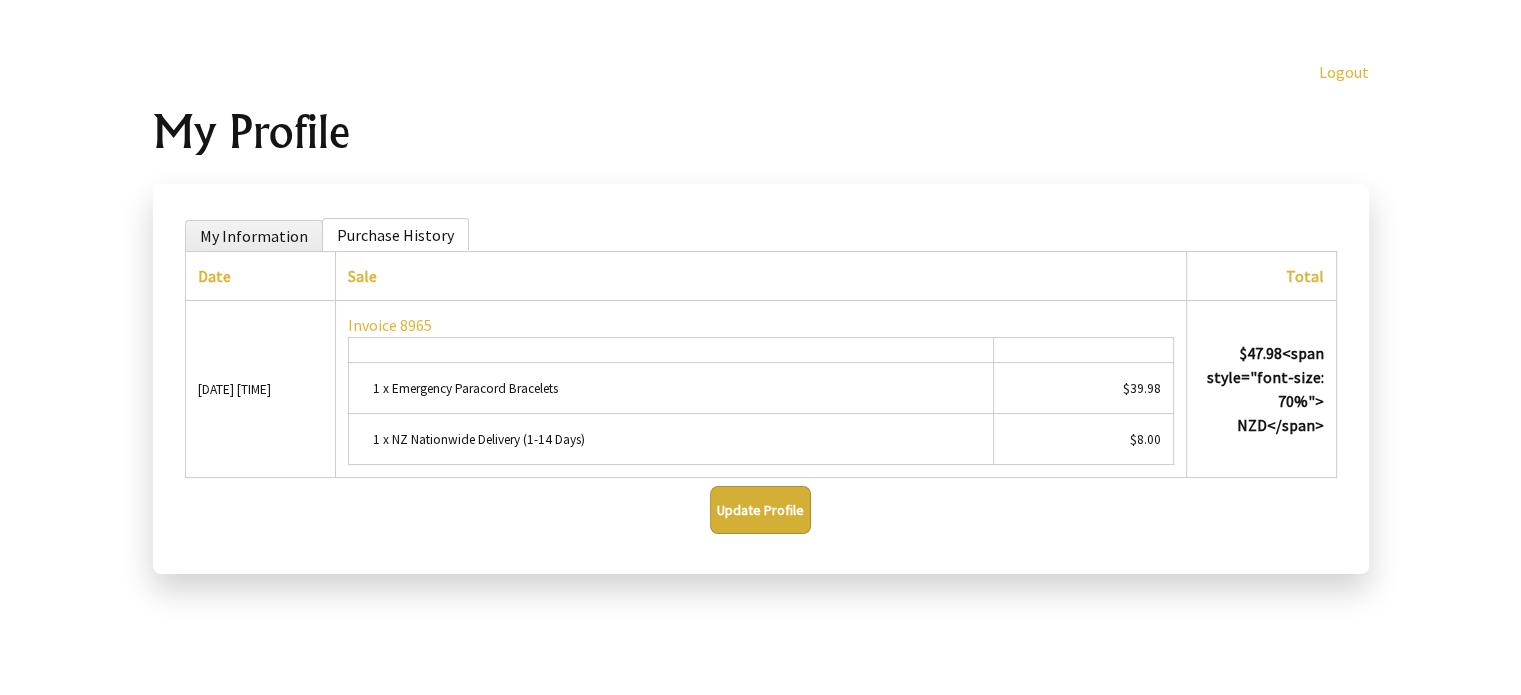 click on "Logout
My Profile
1
2025-07-09T19:17:04.927Z
0
My Information Purchase History
E-mail Address NOTE: Changing this will alter your login.
nivano@xtra.co.nz
Add secondary e-mail address
CC to this e-mail.
Password Enter a password greater than 4 characters
You already have a password set.
Click here to change it .
Display Name Enter a name that other users can identify you by.
DonnaH
Type
Individual
Company
First and Last Name
Mr.
Mrs.
Miss
Ms.
Dr.
Donna
Henry
Address 9A Simpson Road Suburb Papamoa Beach Region Papamoa Postal Code 3118 Country Afghanistan
Albania" at bounding box center (761, 317) 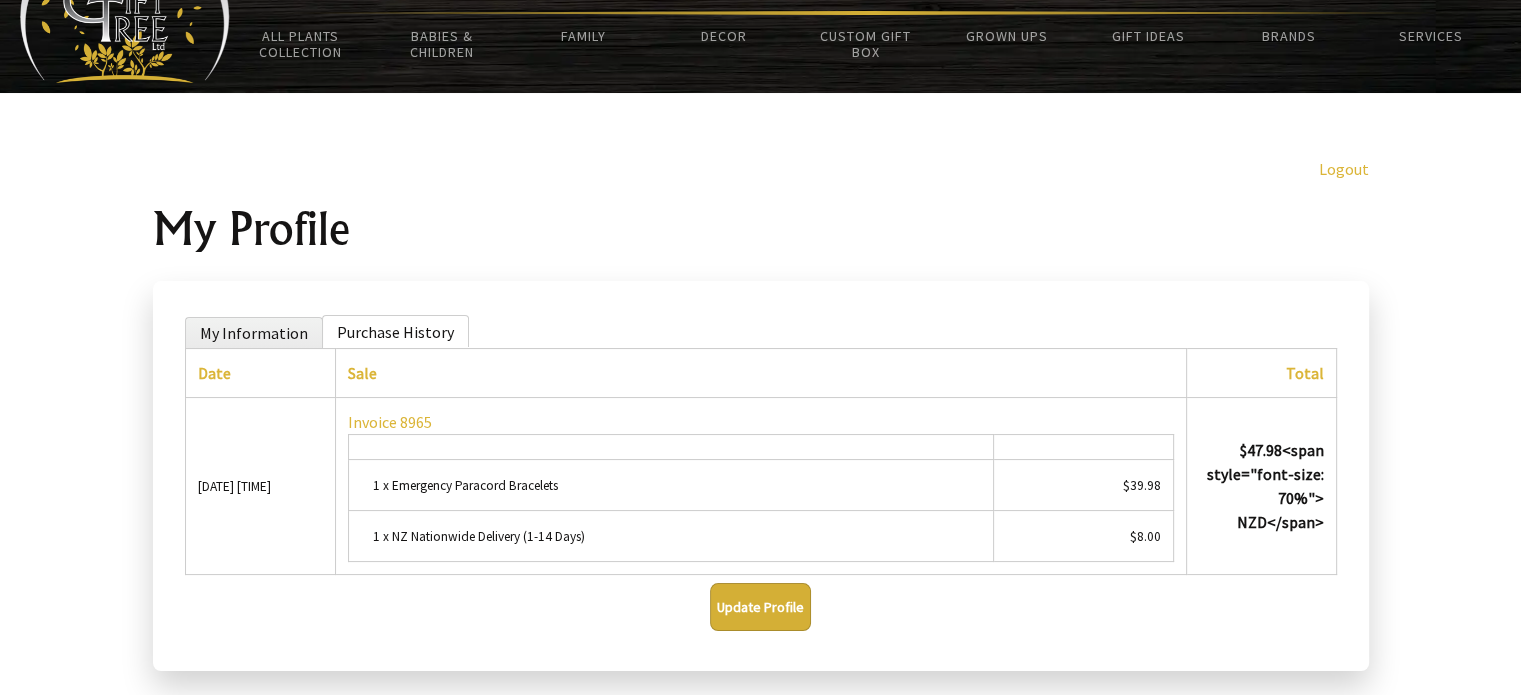 scroll, scrollTop: 0, scrollLeft: 0, axis: both 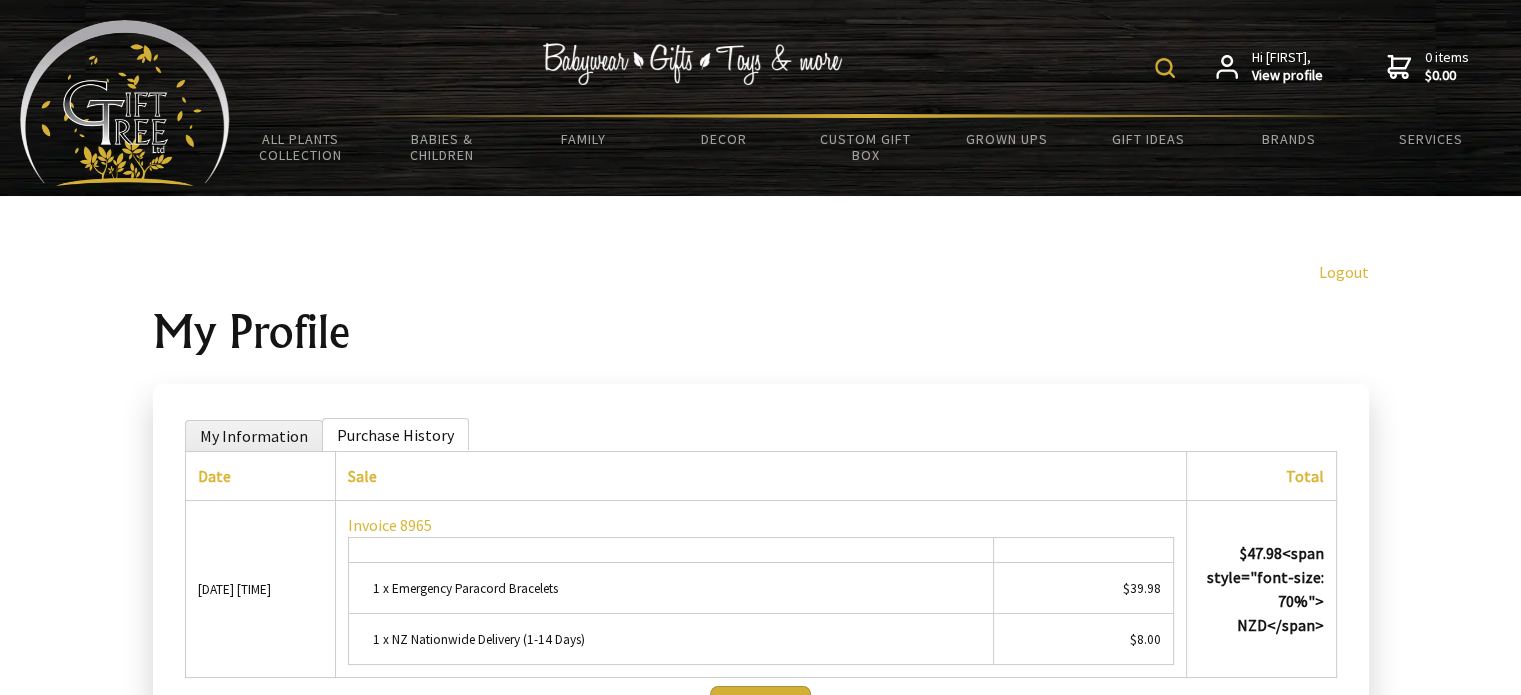 click on "Hi Donna,  View profile" at bounding box center [1287, 66] 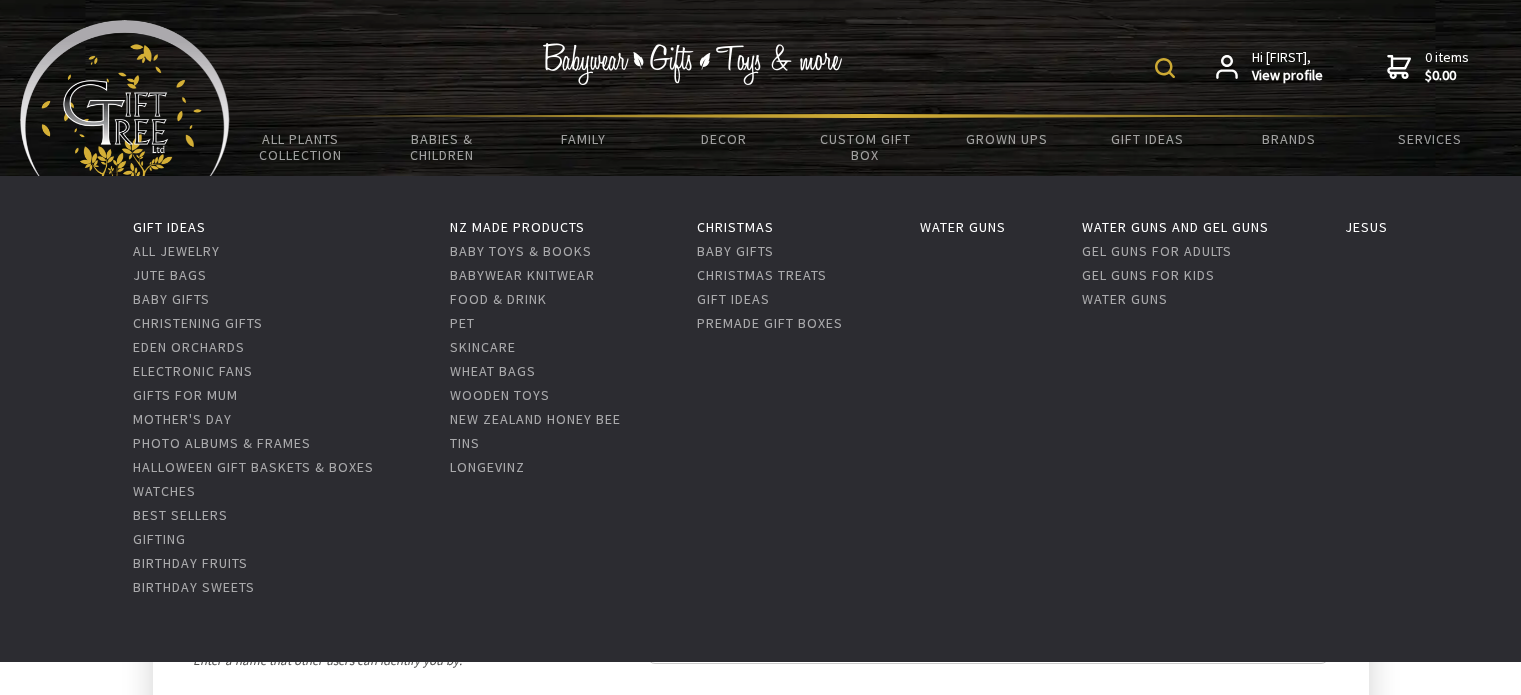 scroll, scrollTop: 0, scrollLeft: 0, axis: both 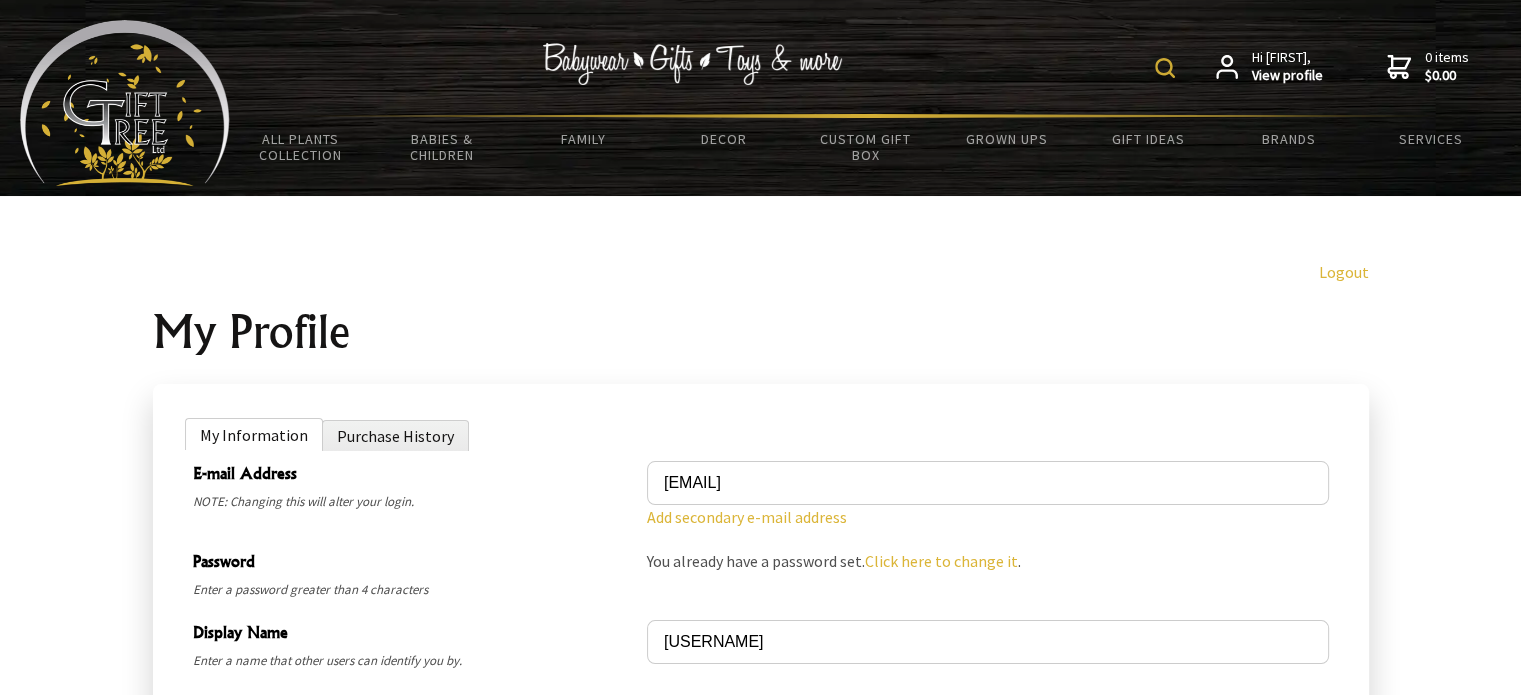 click on "View profile" at bounding box center [1287, 76] 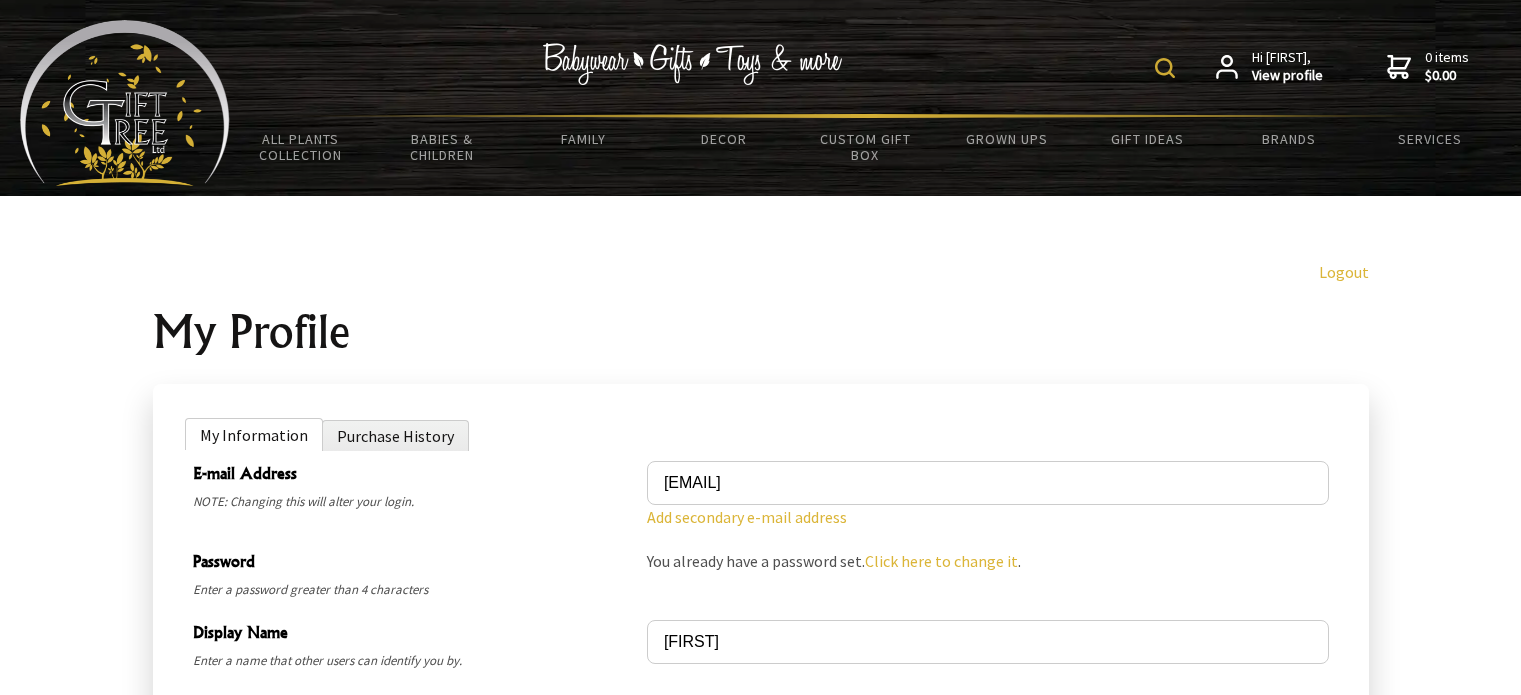 scroll, scrollTop: 0, scrollLeft: 0, axis: both 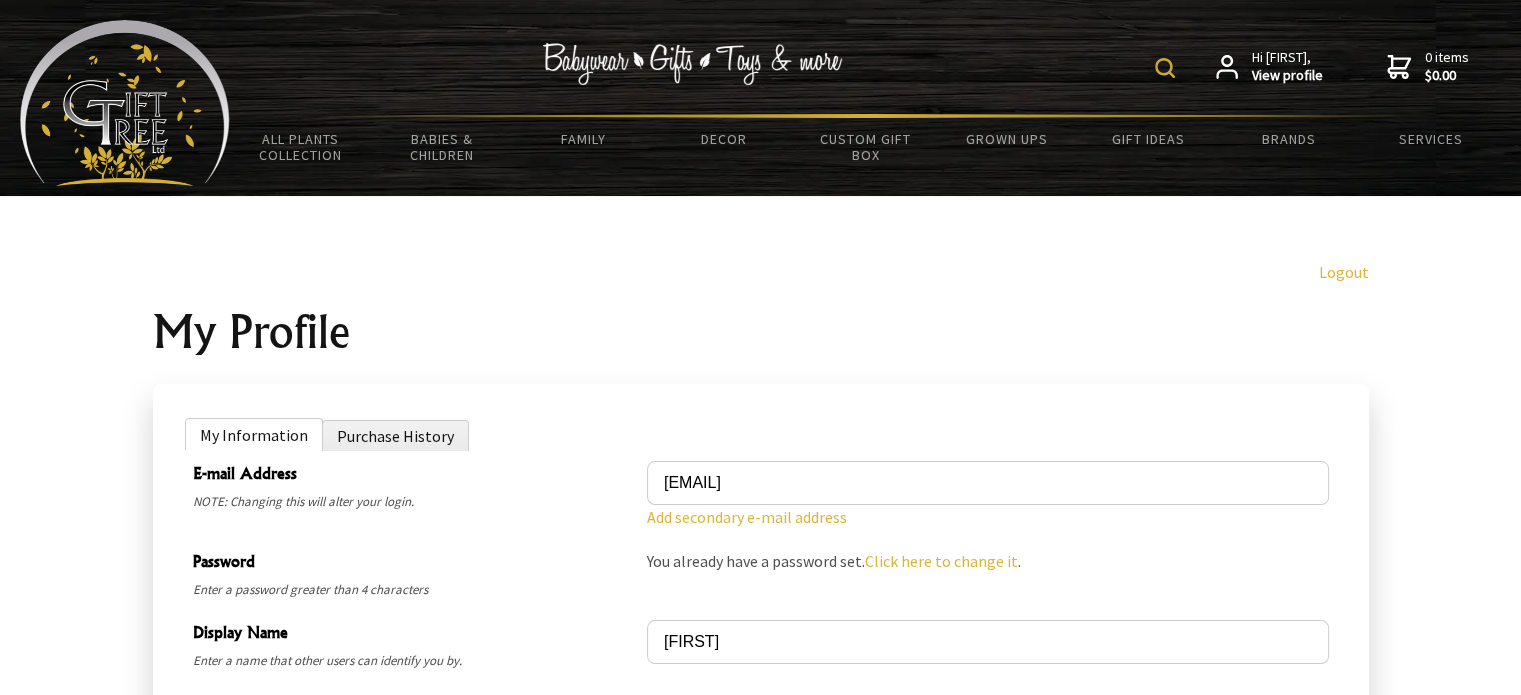 click at bounding box center (1227, 67) 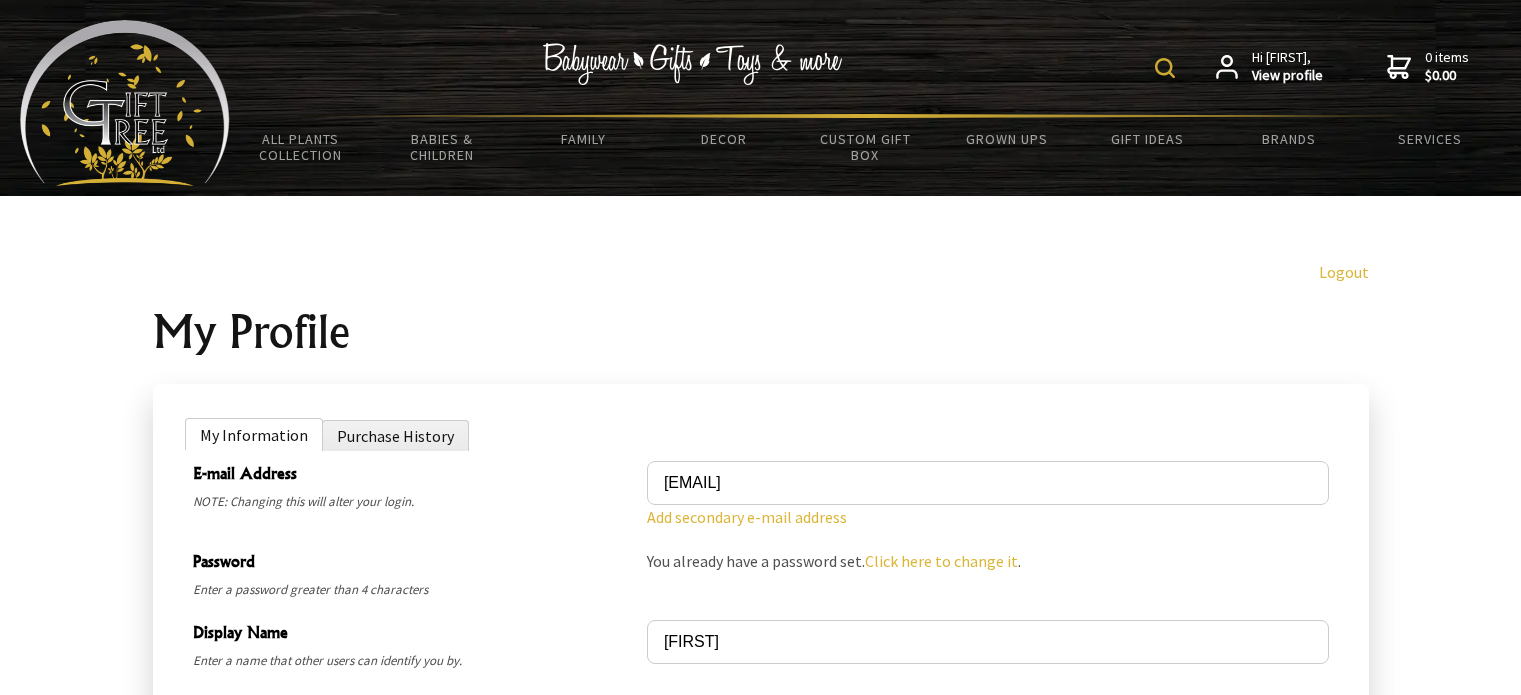scroll, scrollTop: 0, scrollLeft: 0, axis: both 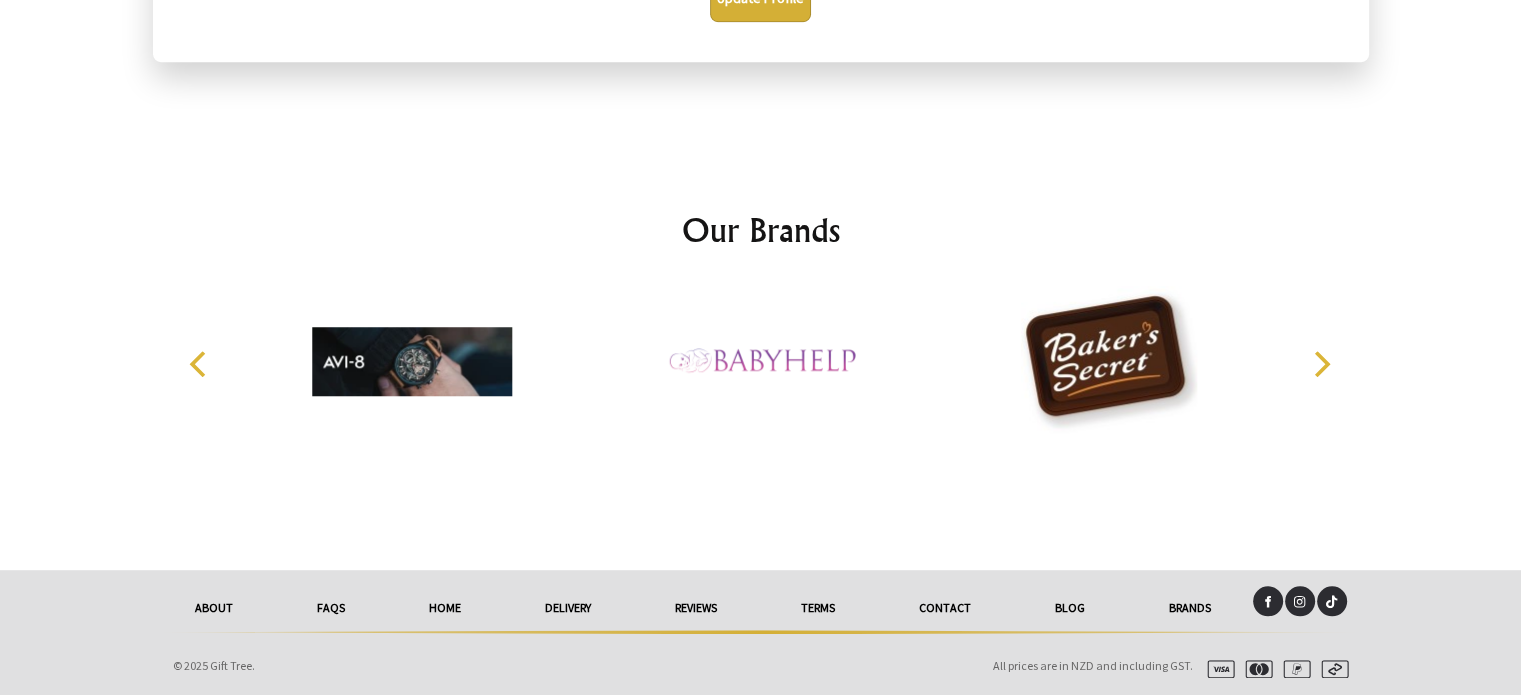 click on "FAQs" at bounding box center [331, 608] 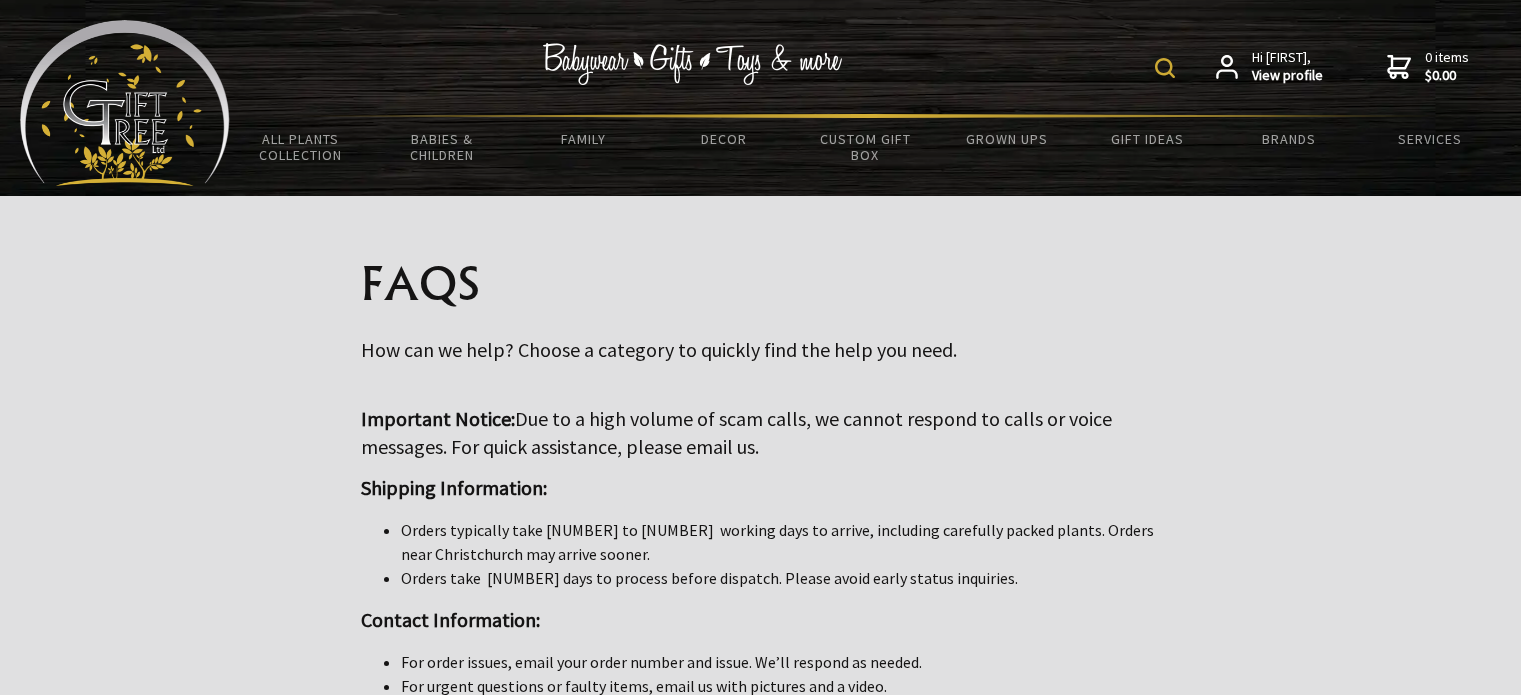 scroll, scrollTop: 0, scrollLeft: 0, axis: both 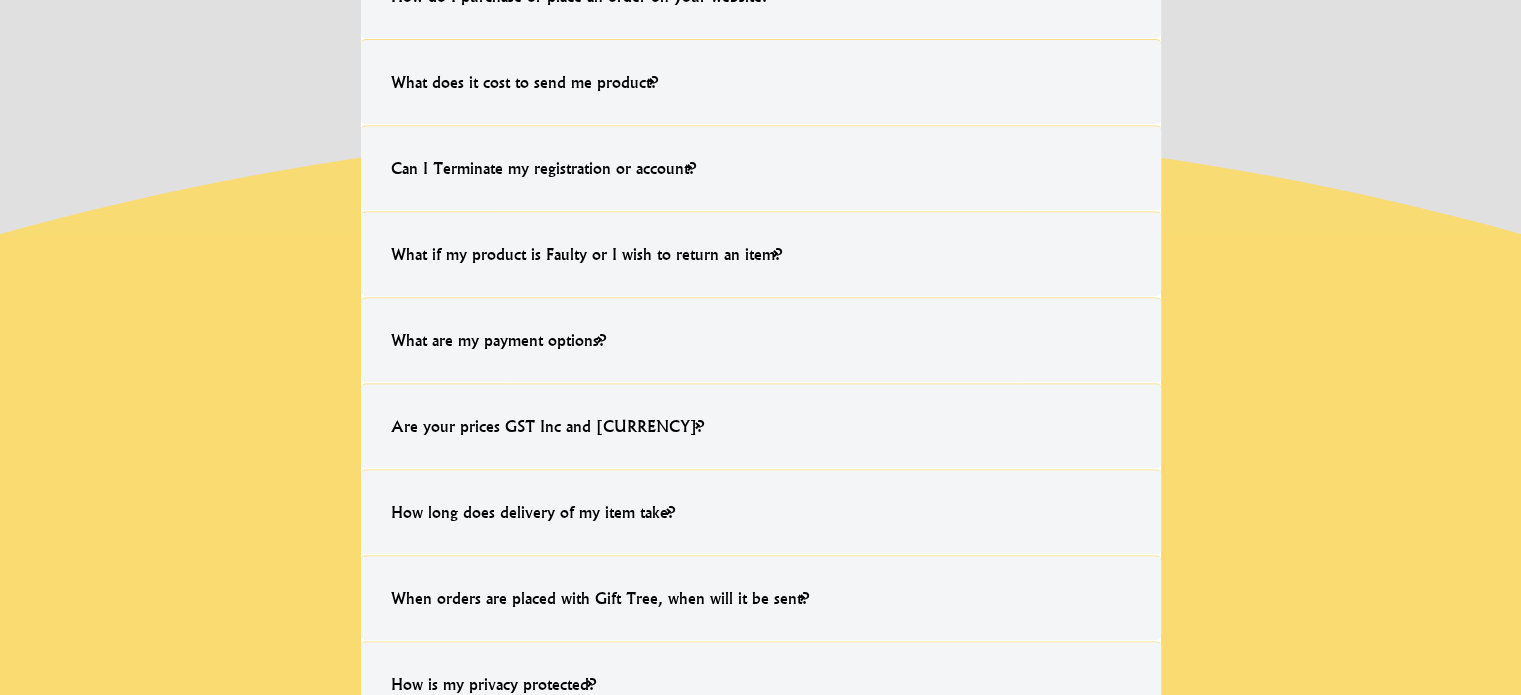 click on "Can I Terminate my registration or account?" at bounding box center [543, 168] 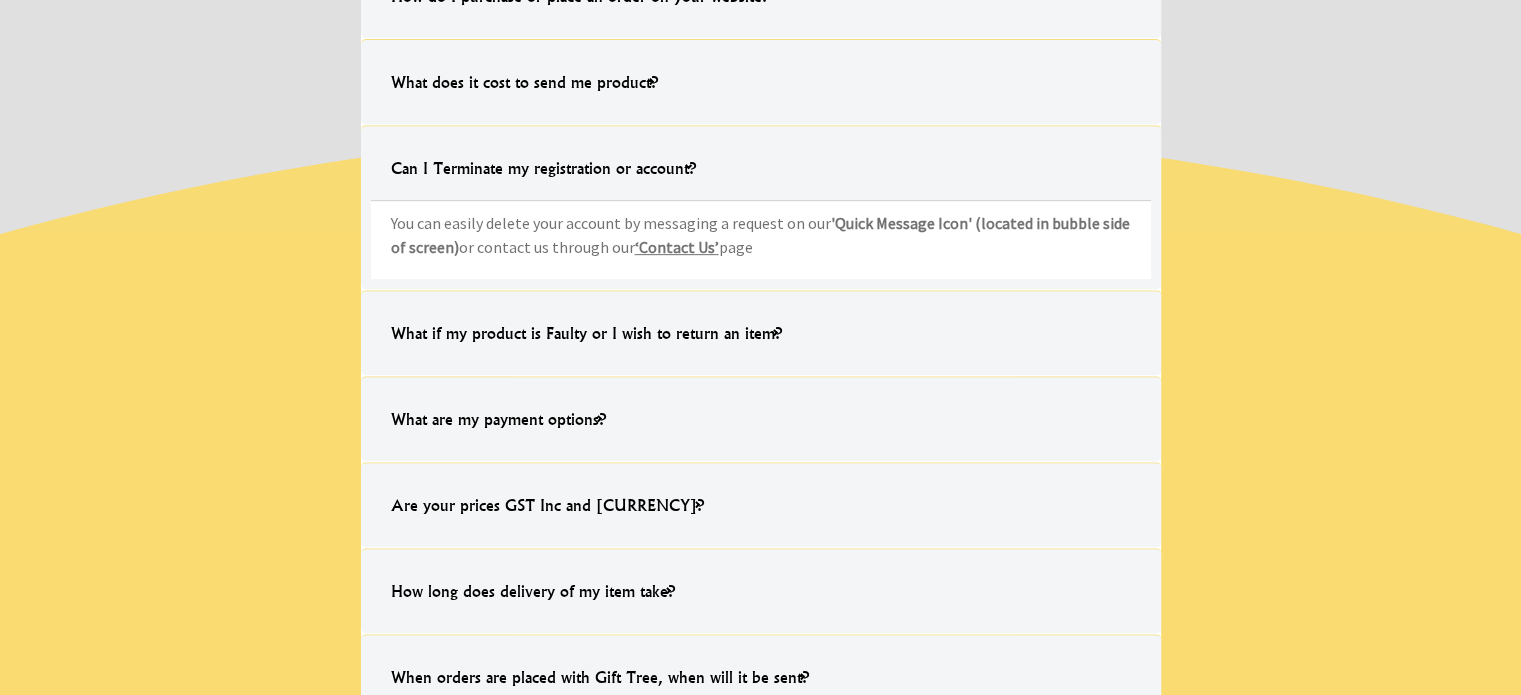 click on "'Quick Message Icon' (located in bubble side of screen)" at bounding box center [760, 235] 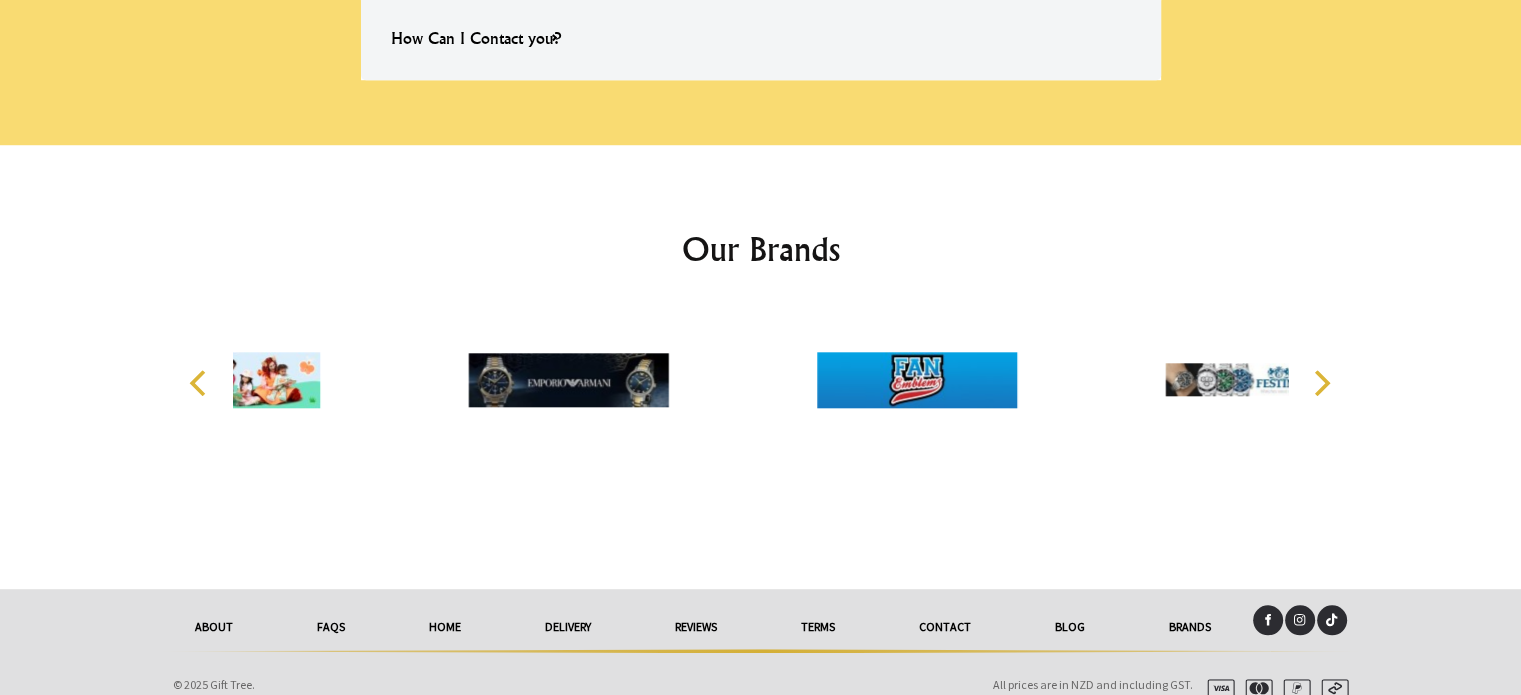 scroll, scrollTop: 1650, scrollLeft: 0, axis: vertical 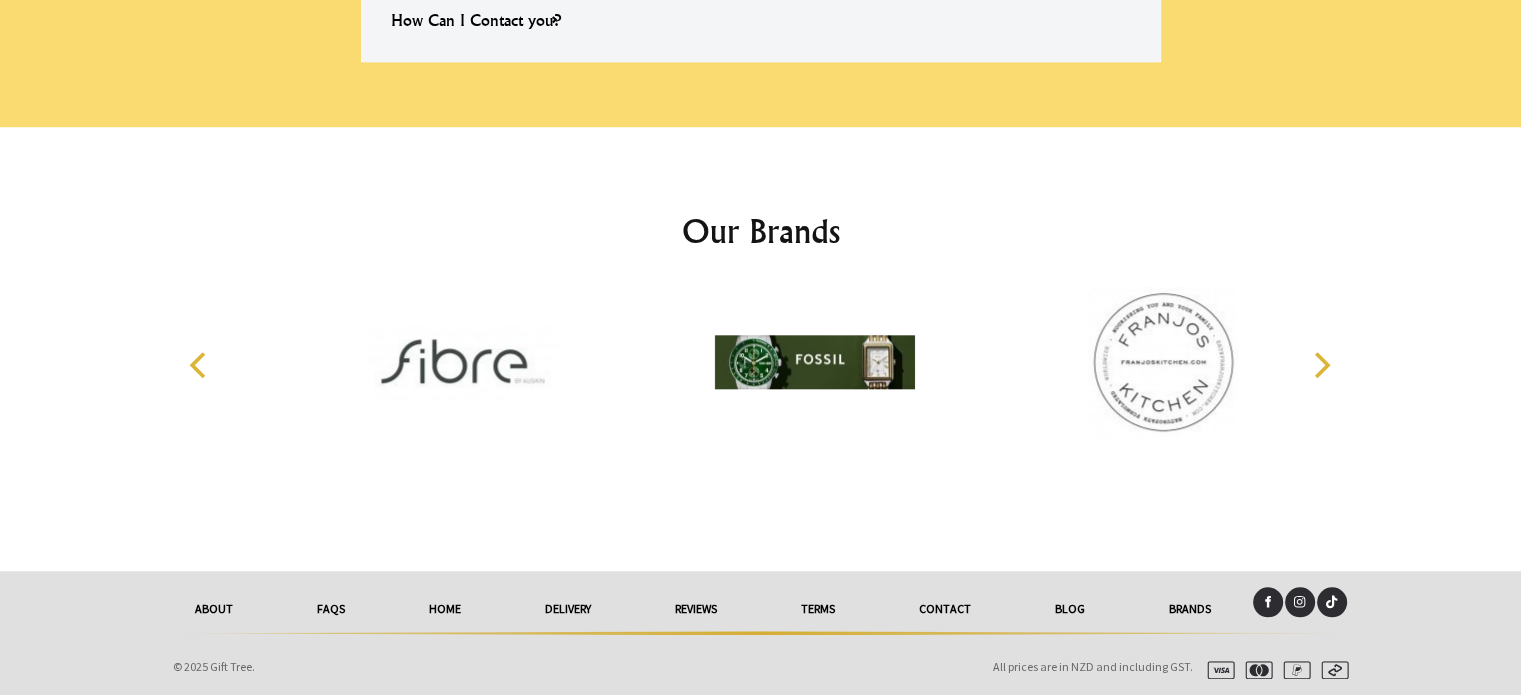 click on "About" at bounding box center (214, 609) 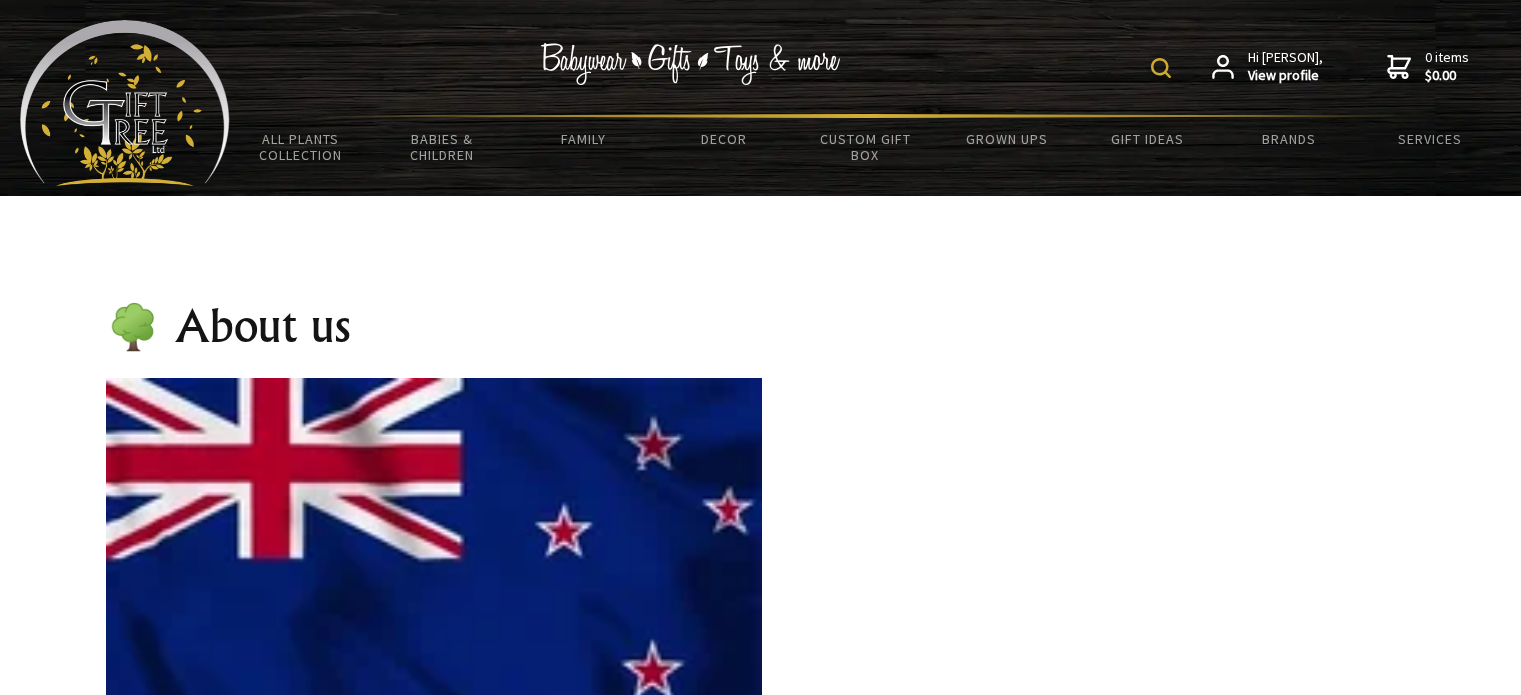 scroll, scrollTop: 0, scrollLeft: 0, axis: both 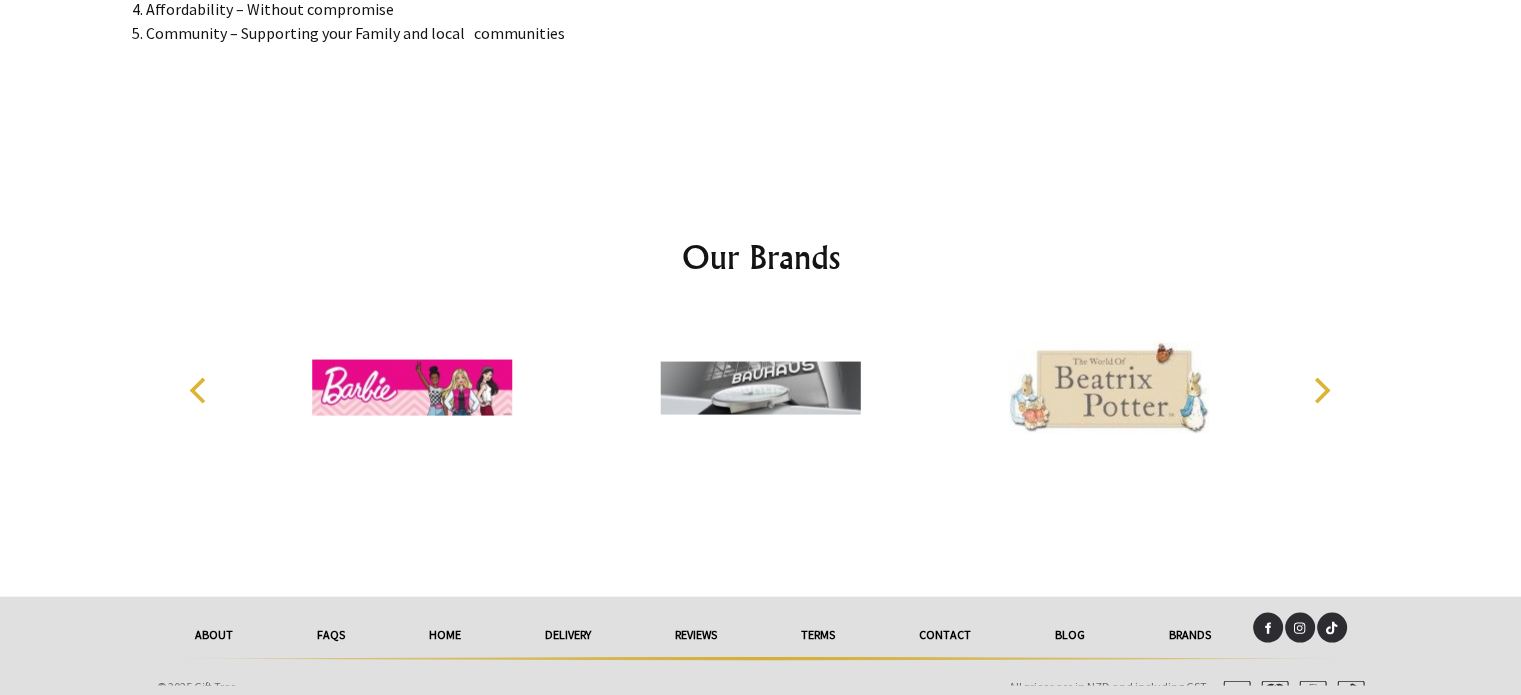 click on "Contact" at bounding box center (945, 635) 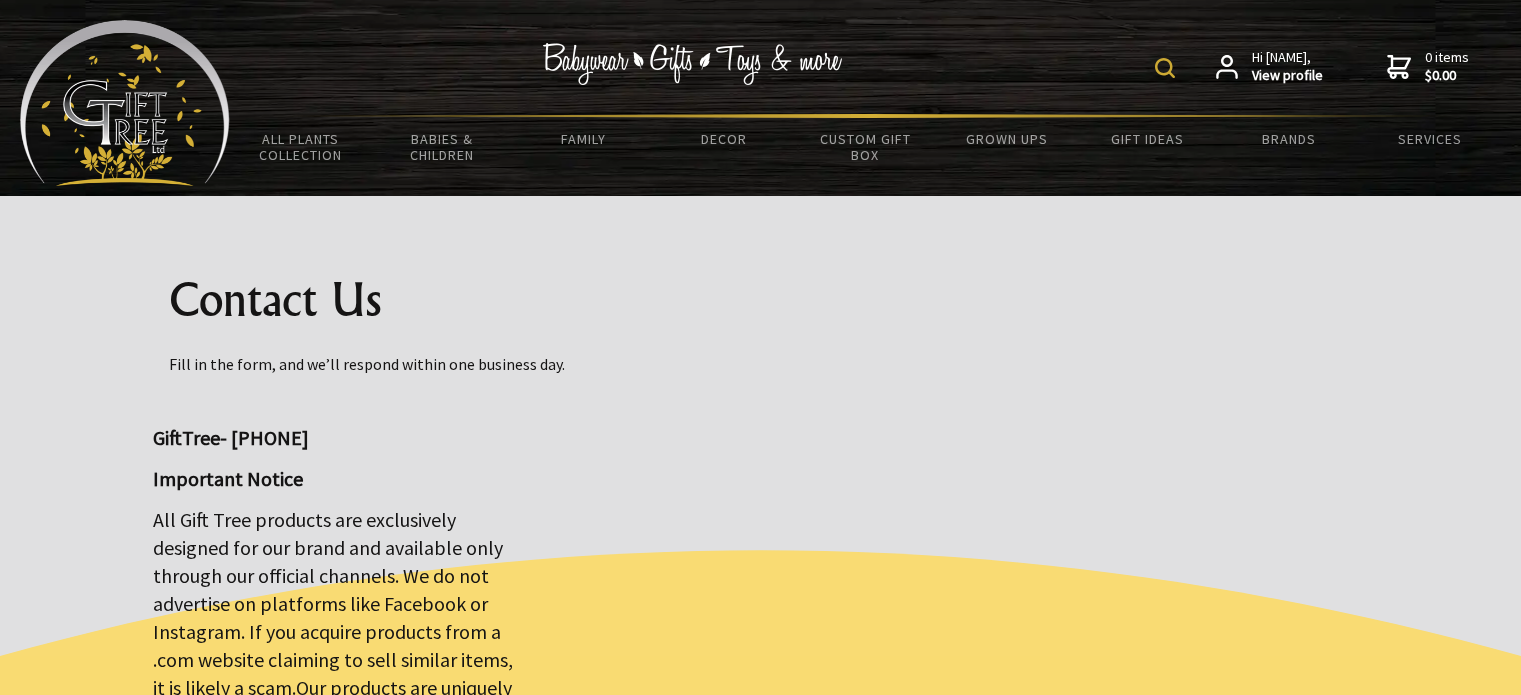 scroll, scrollTop: 0, scrollLeft: 0, axis: both 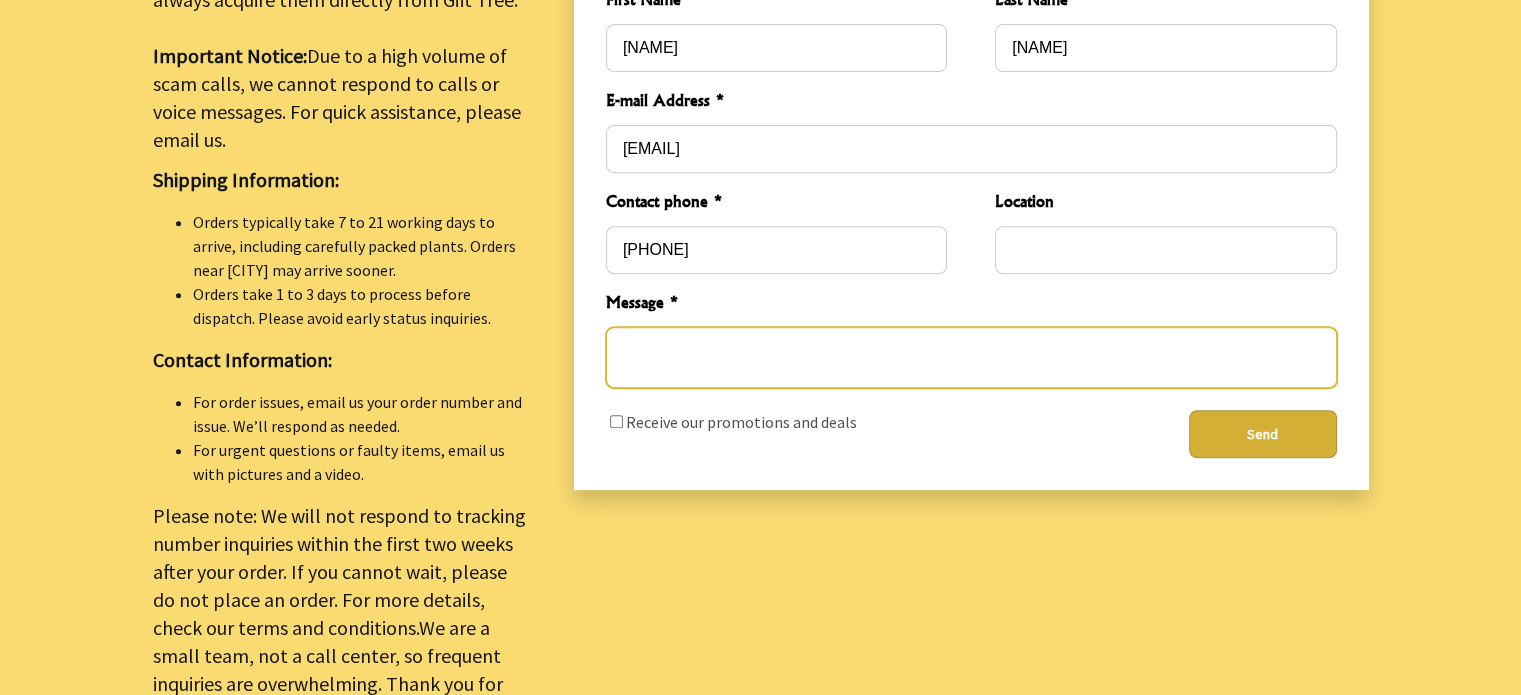 click at bounding box center (971, 357) 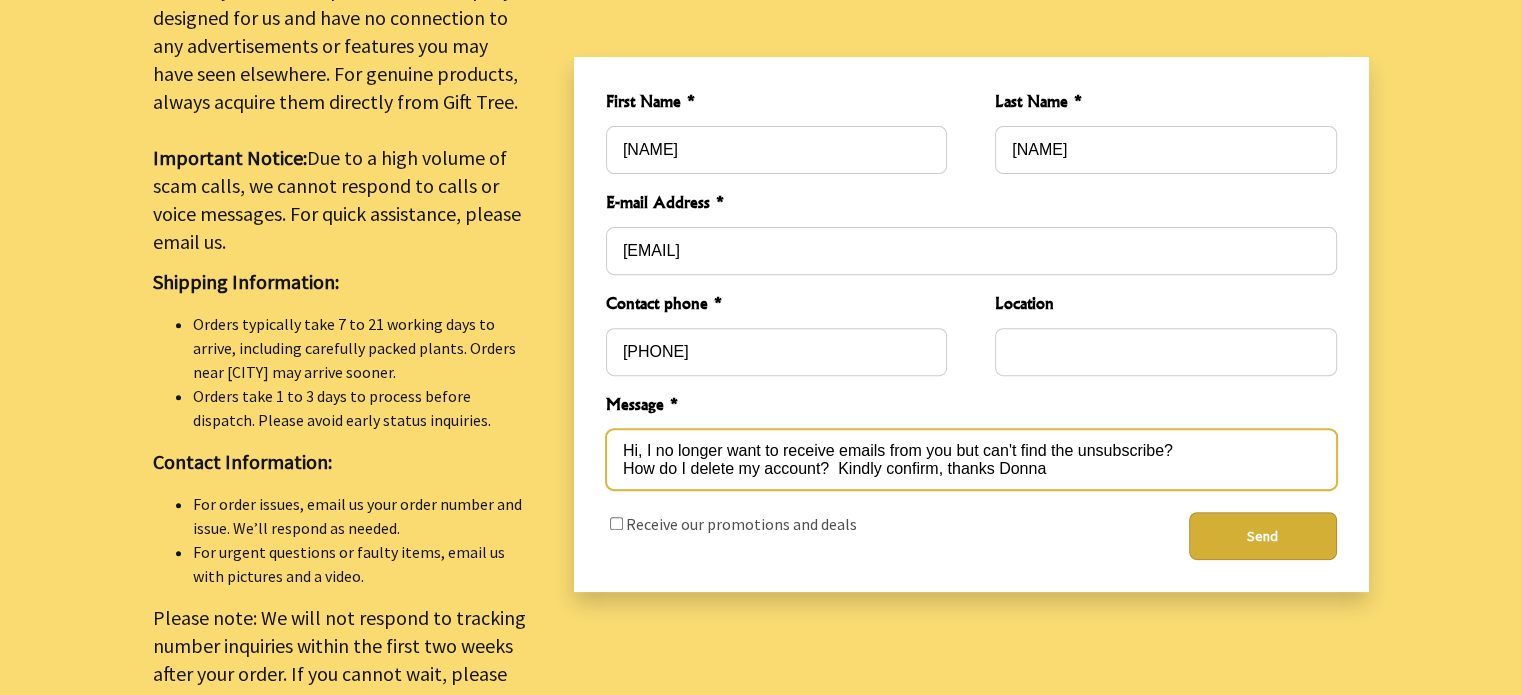 scroll, scrollTop: 600, scrollLeft: 0, axis: vertical 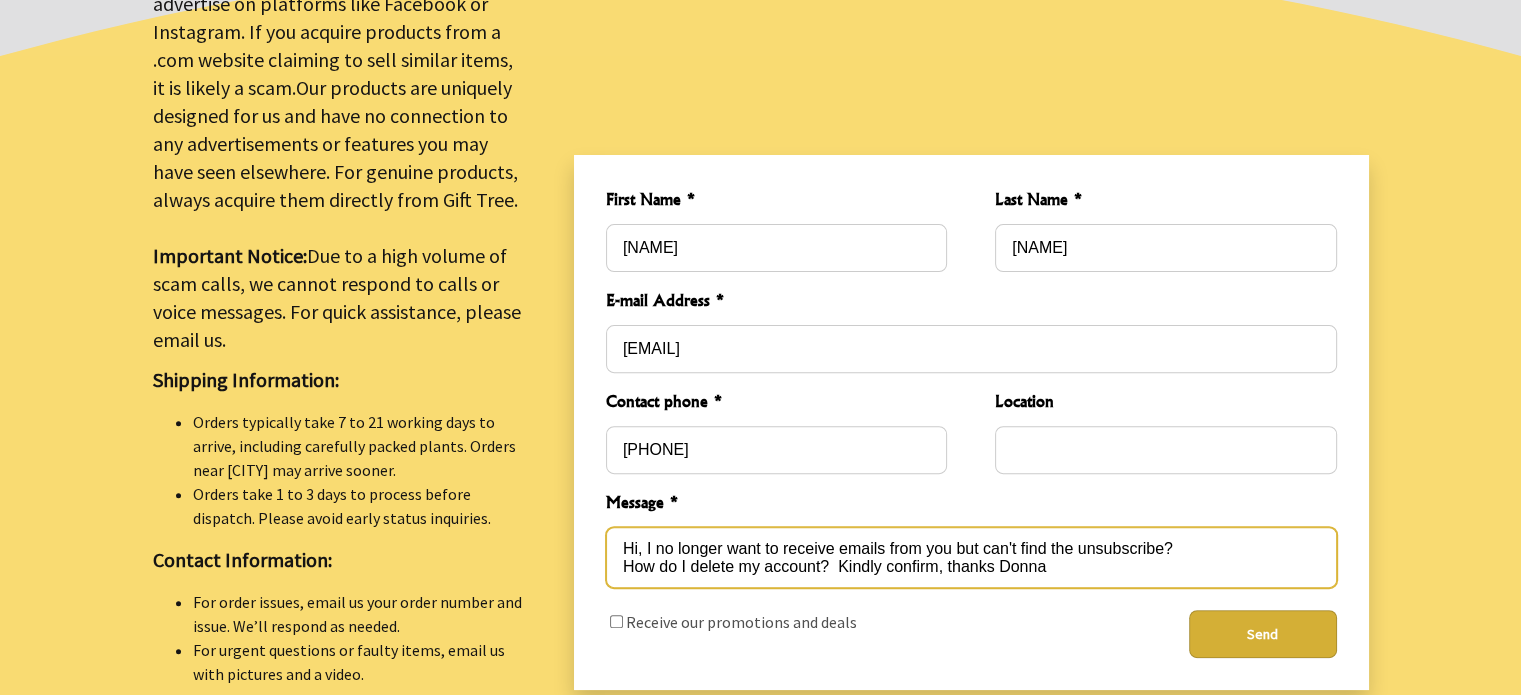 type on "Hi, I no longer want to receive emails from you but can't find the unsubscribe?
How do I delete my account?  Kindly confirm, thanks Donna" 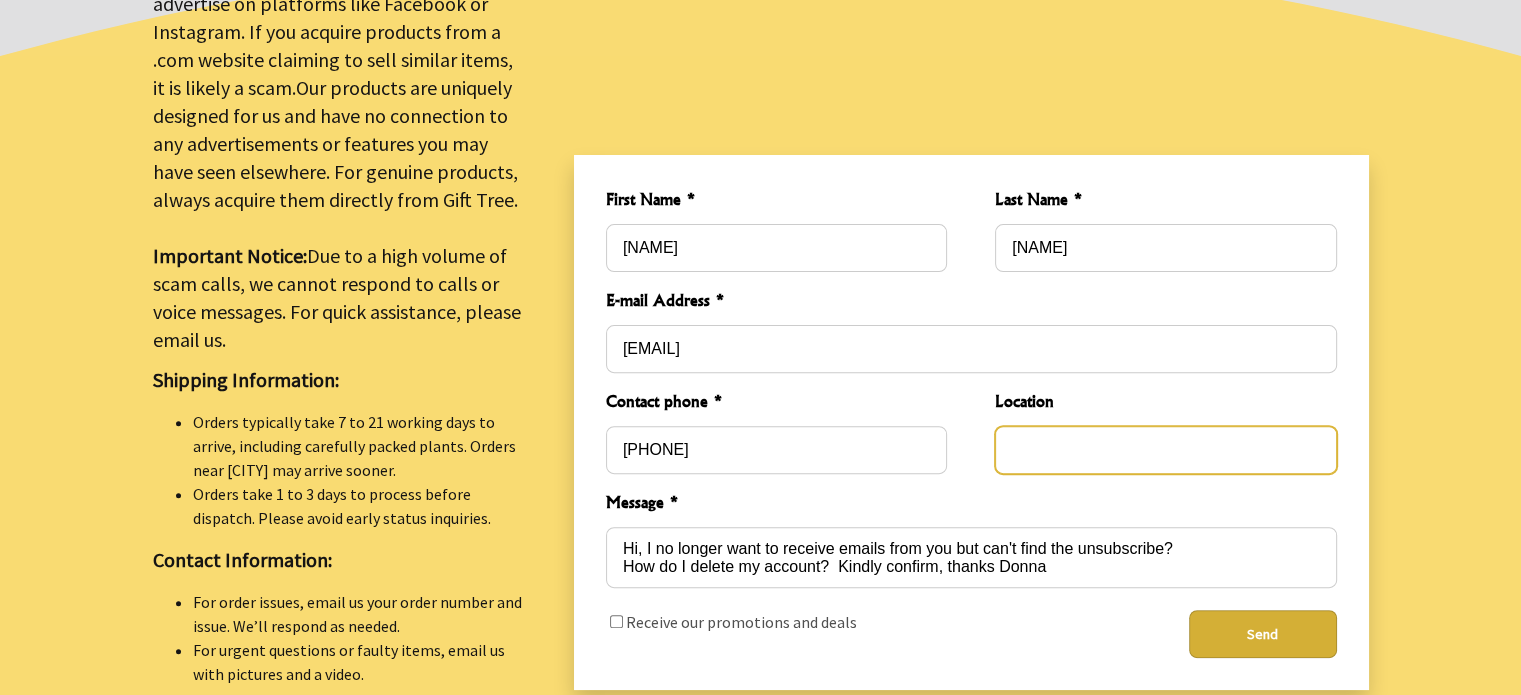 click at bounding box center [1165, 450] 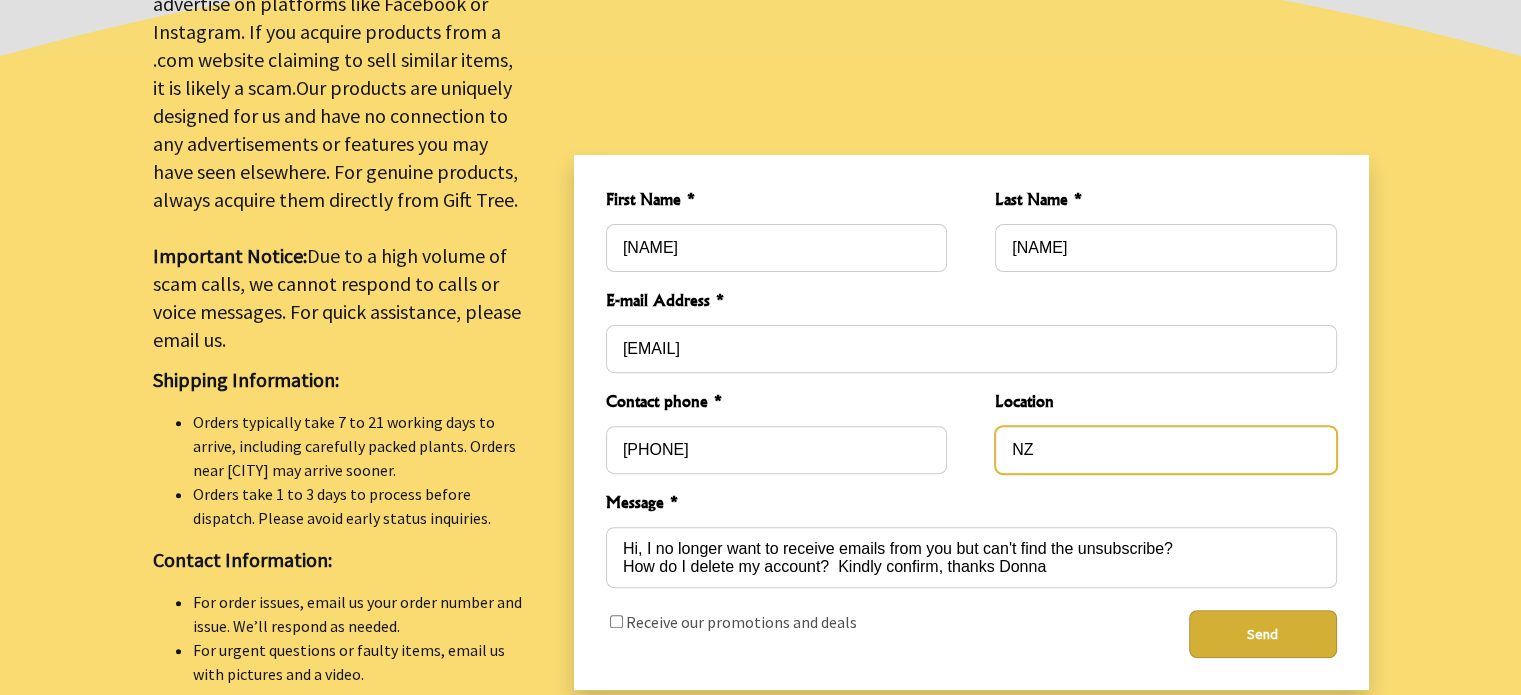 type on "NZ" 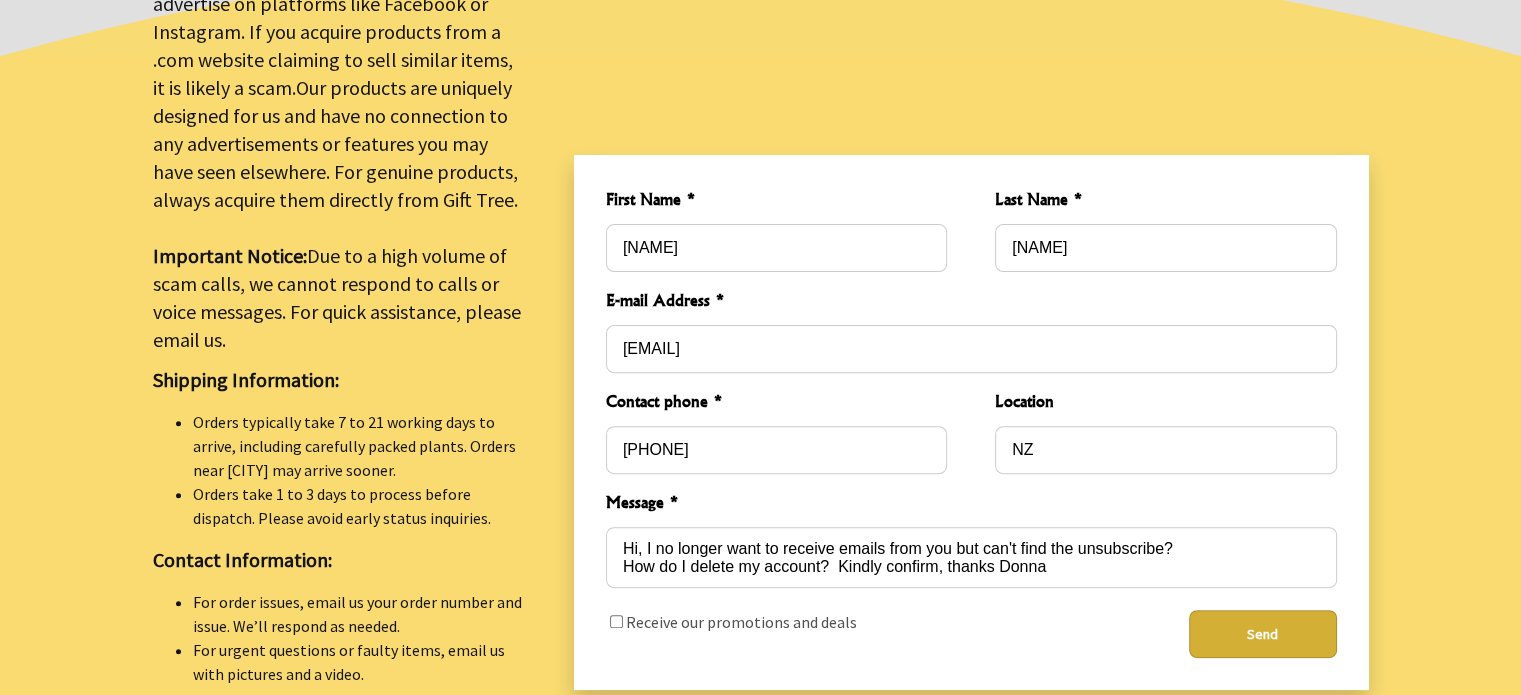 click on "Send" at bounding box center [1263, 634] 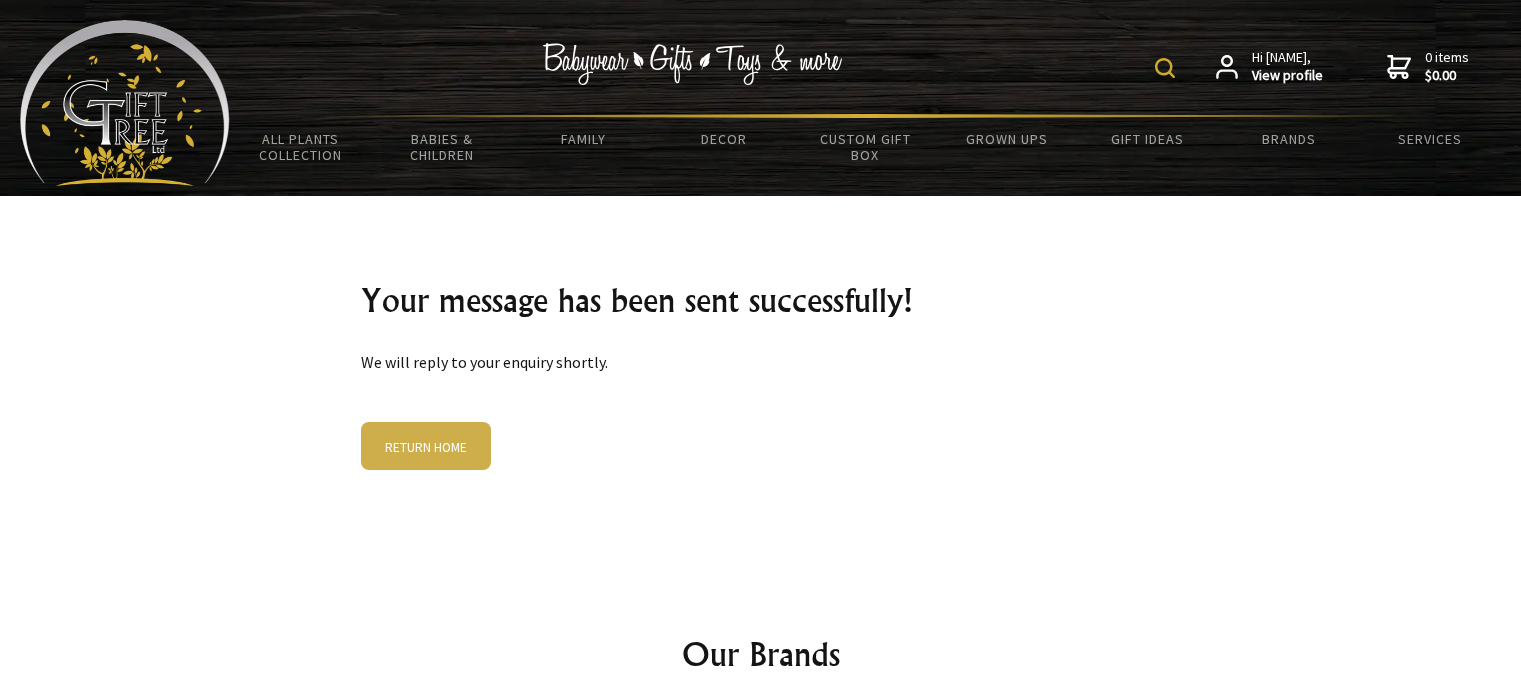 scroll, scrollTop: 0, scrollLeft: 0, axis: both 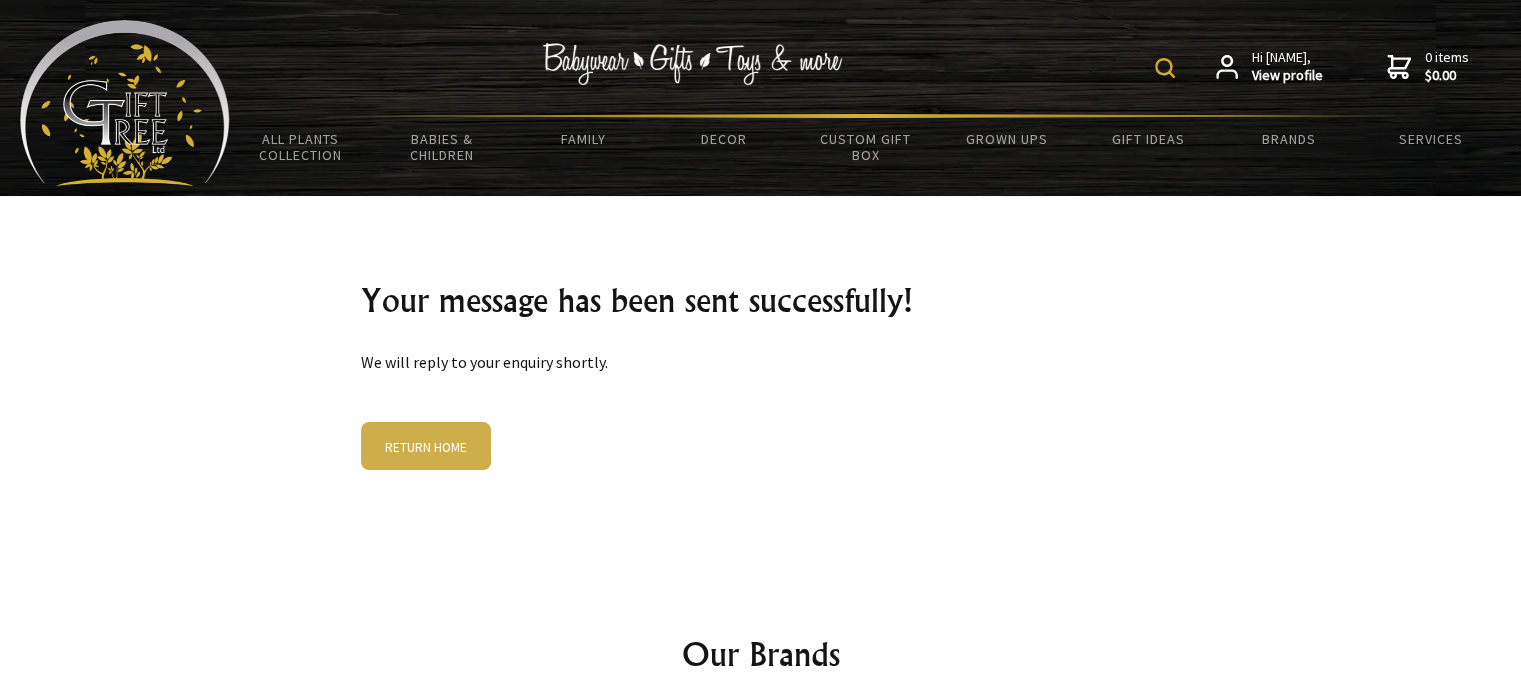 click on "View profile" at bounding box center [1287, 76] 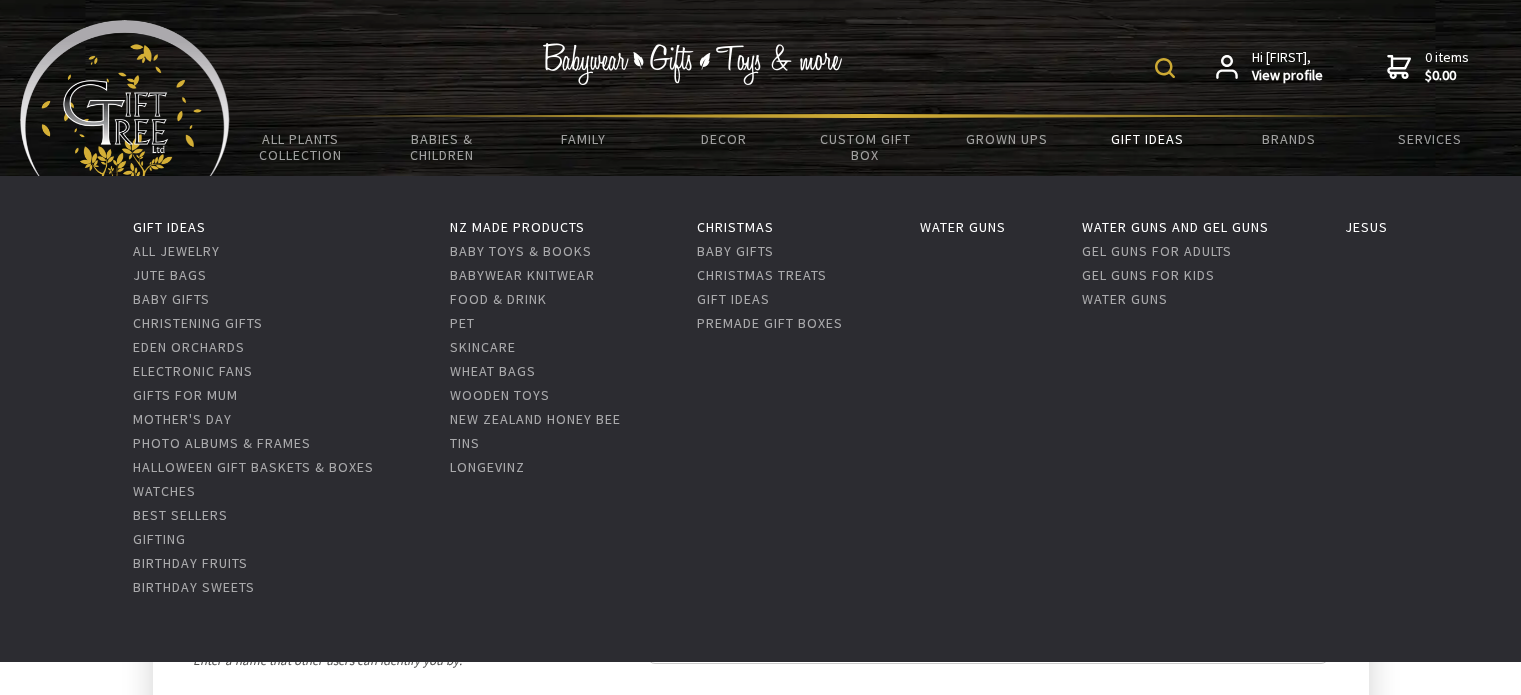 scroll, scrollTop: 0, scrollLeft: 0, axis: both 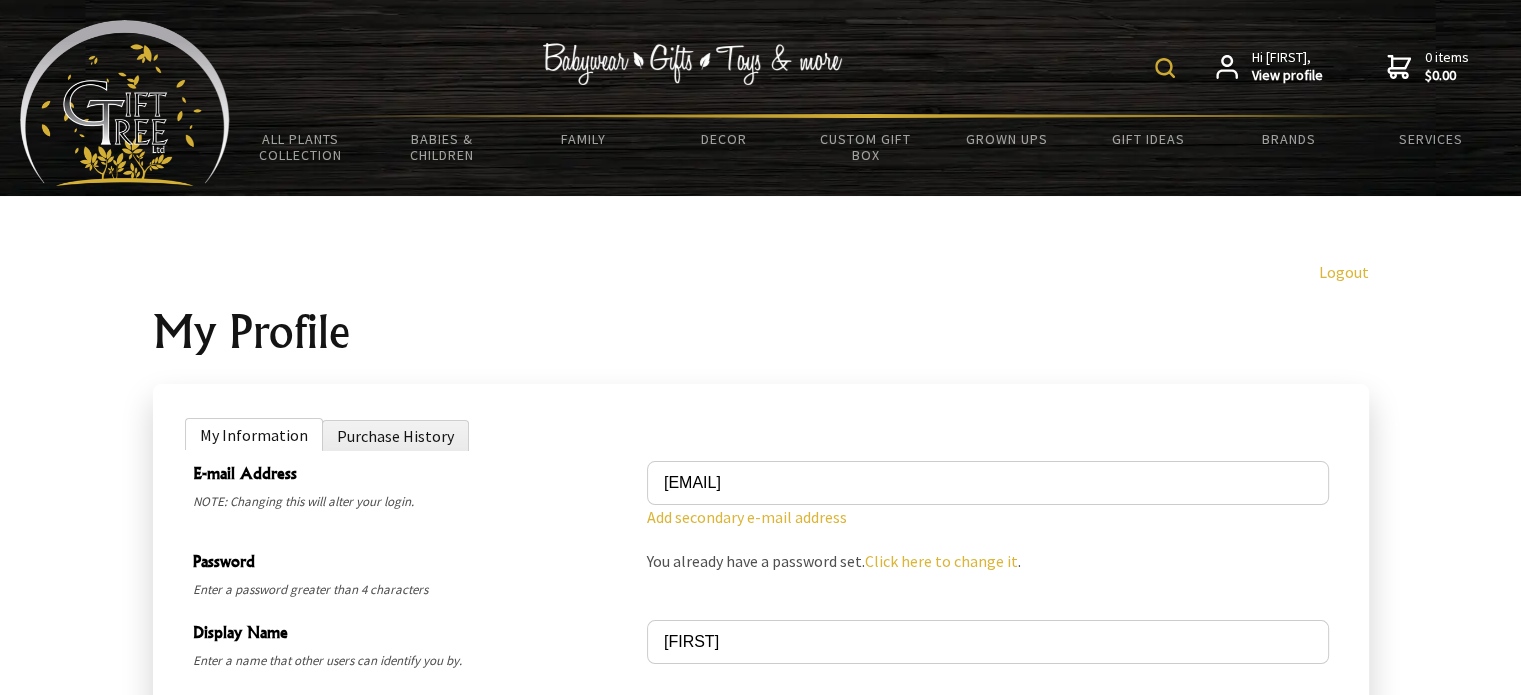 click on "Logout" at bounding box center (1344, 272) 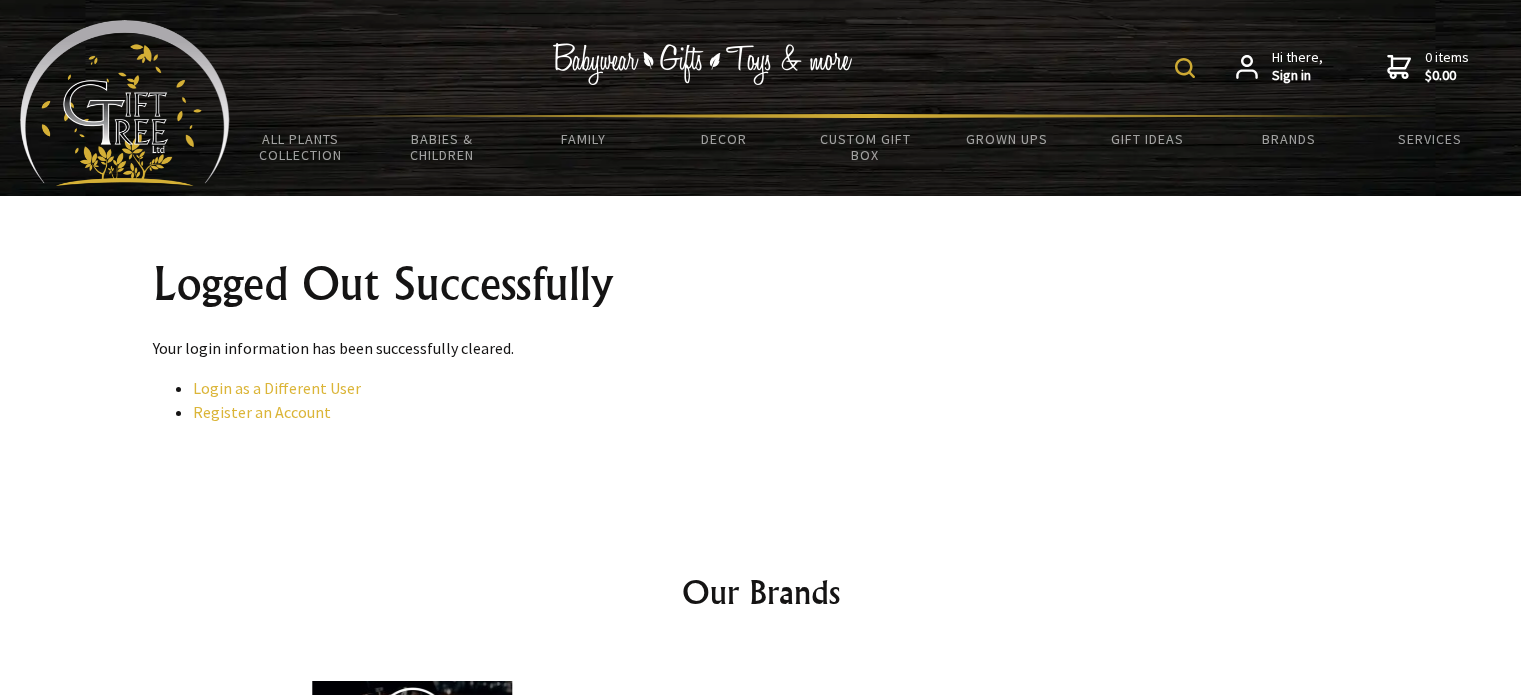 scroll, scrollTop: 0, scrollLeft: 0, axis: both 